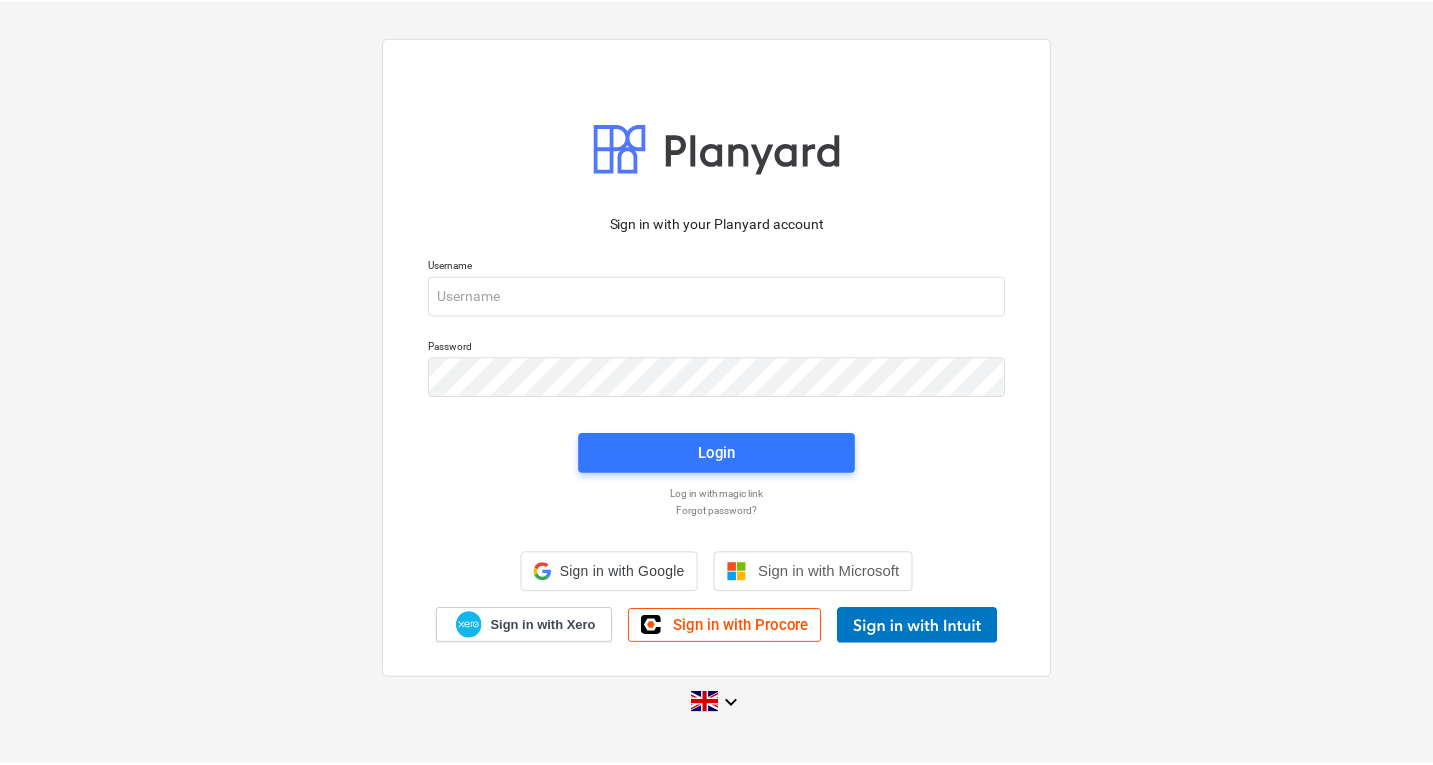 scroll, scrollTop: 0, scrollLeft: 0, axis: both 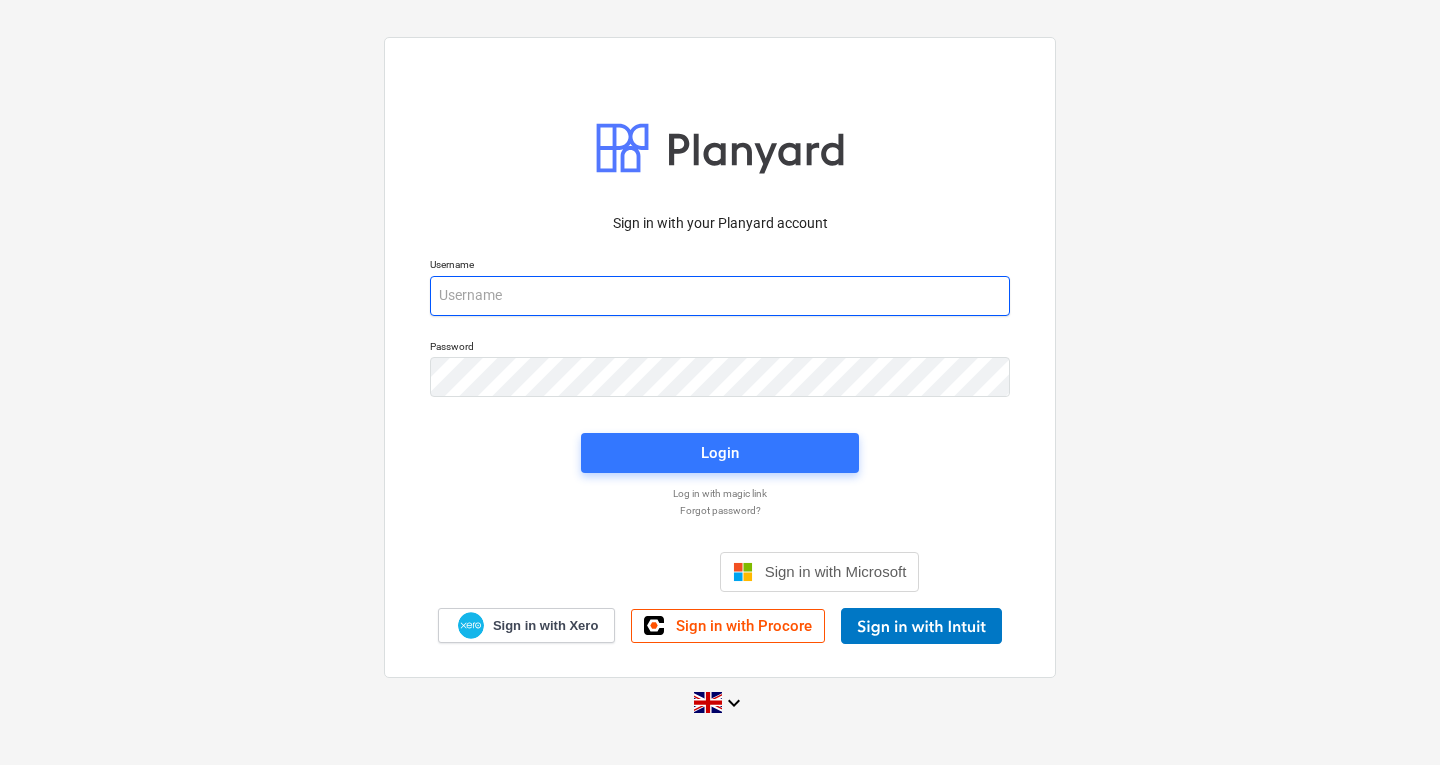 click at bounding box center [720, 296] 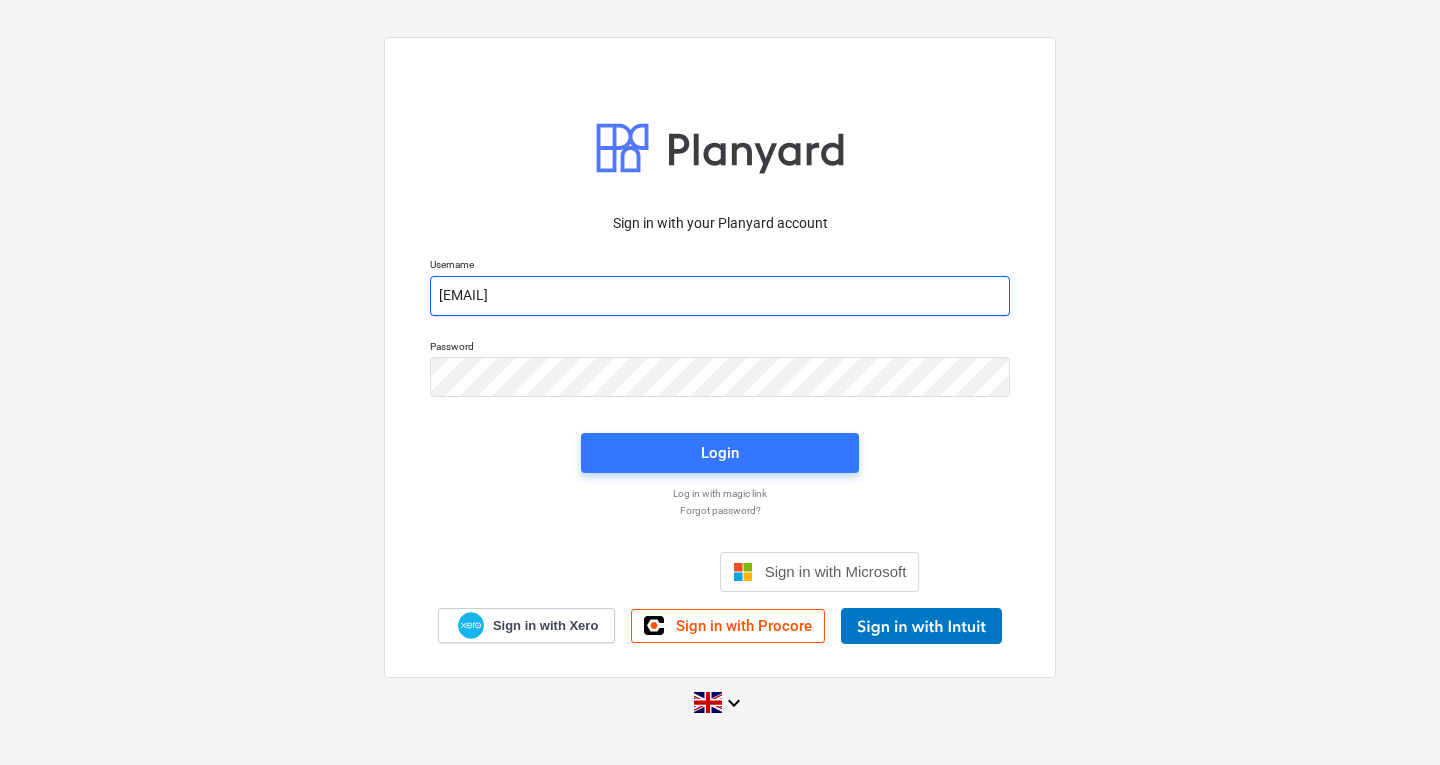 type on "[EMAIL]" 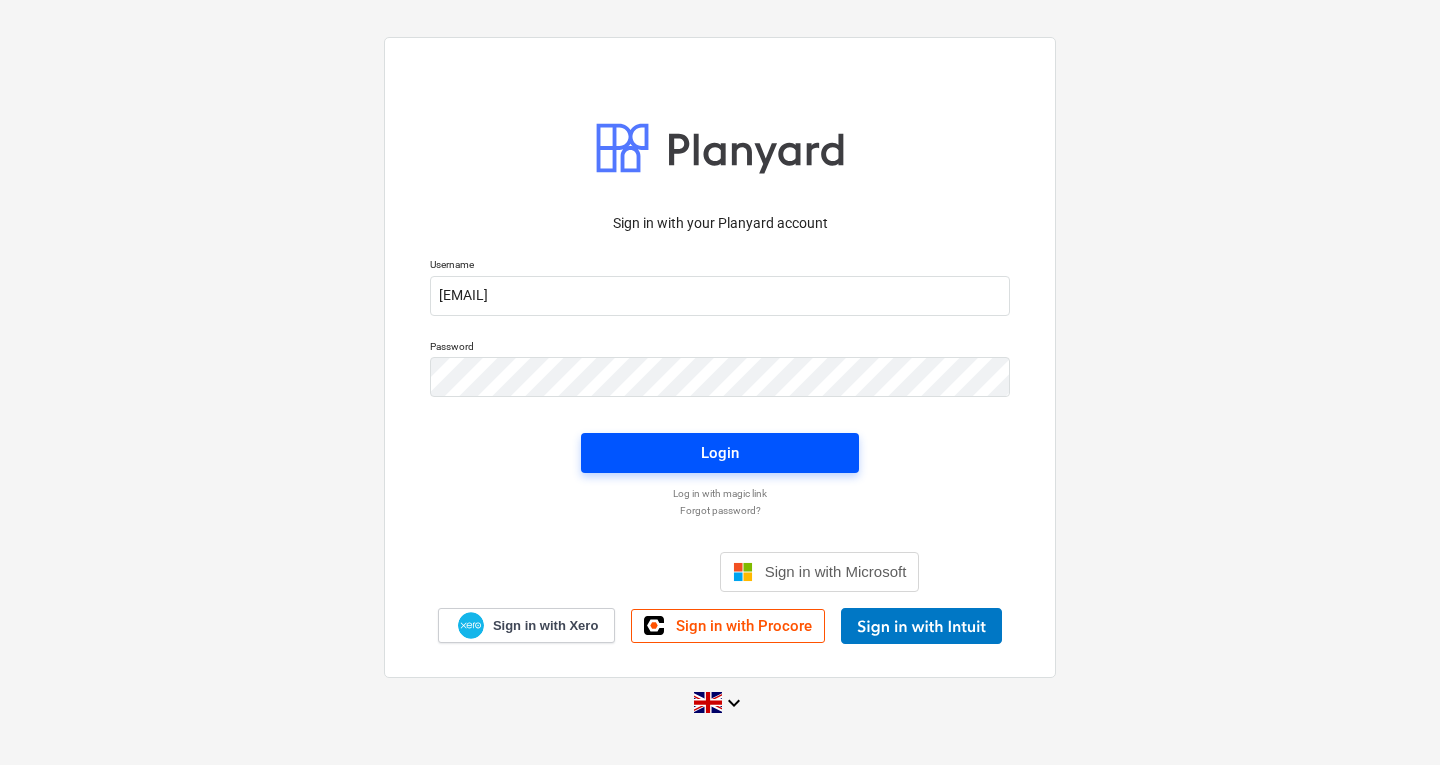 click on "Login" at bounding box center [720, 453] 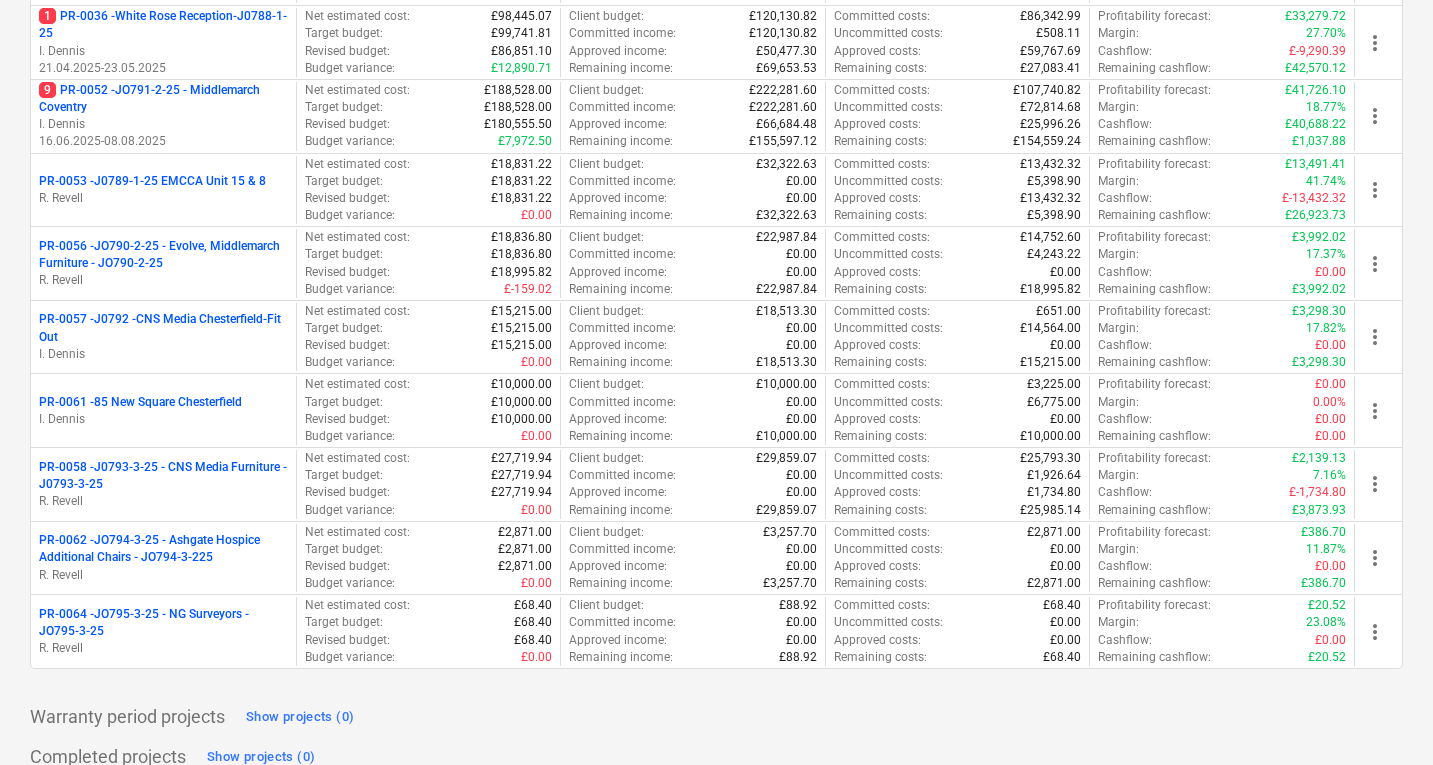 scroll, scrollTop: 858, scrollLeft: 0, axis: vertical 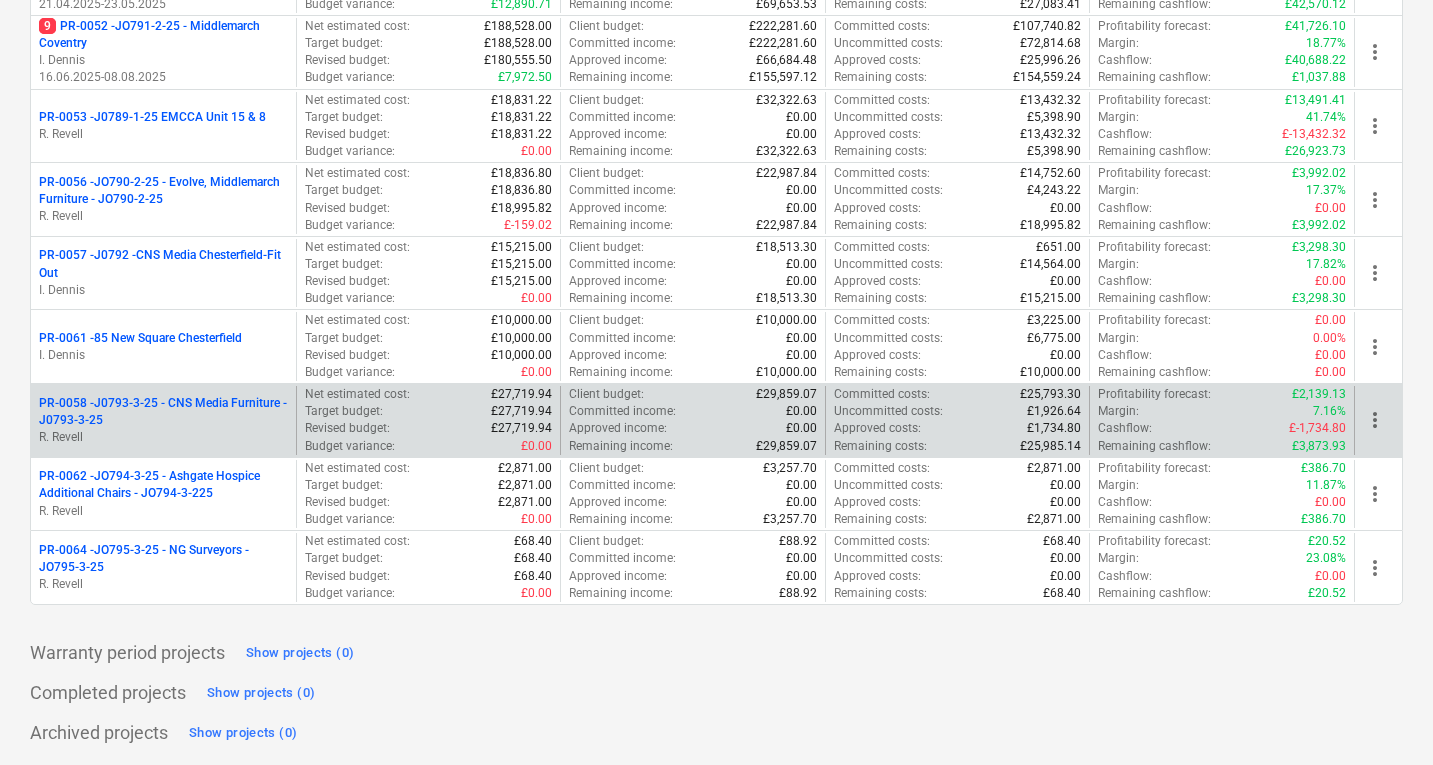 click on "PR-0058 -  J0793-3-25 - CNS Media Furniture - J0793-3-25" at bounding box center [163, 412] 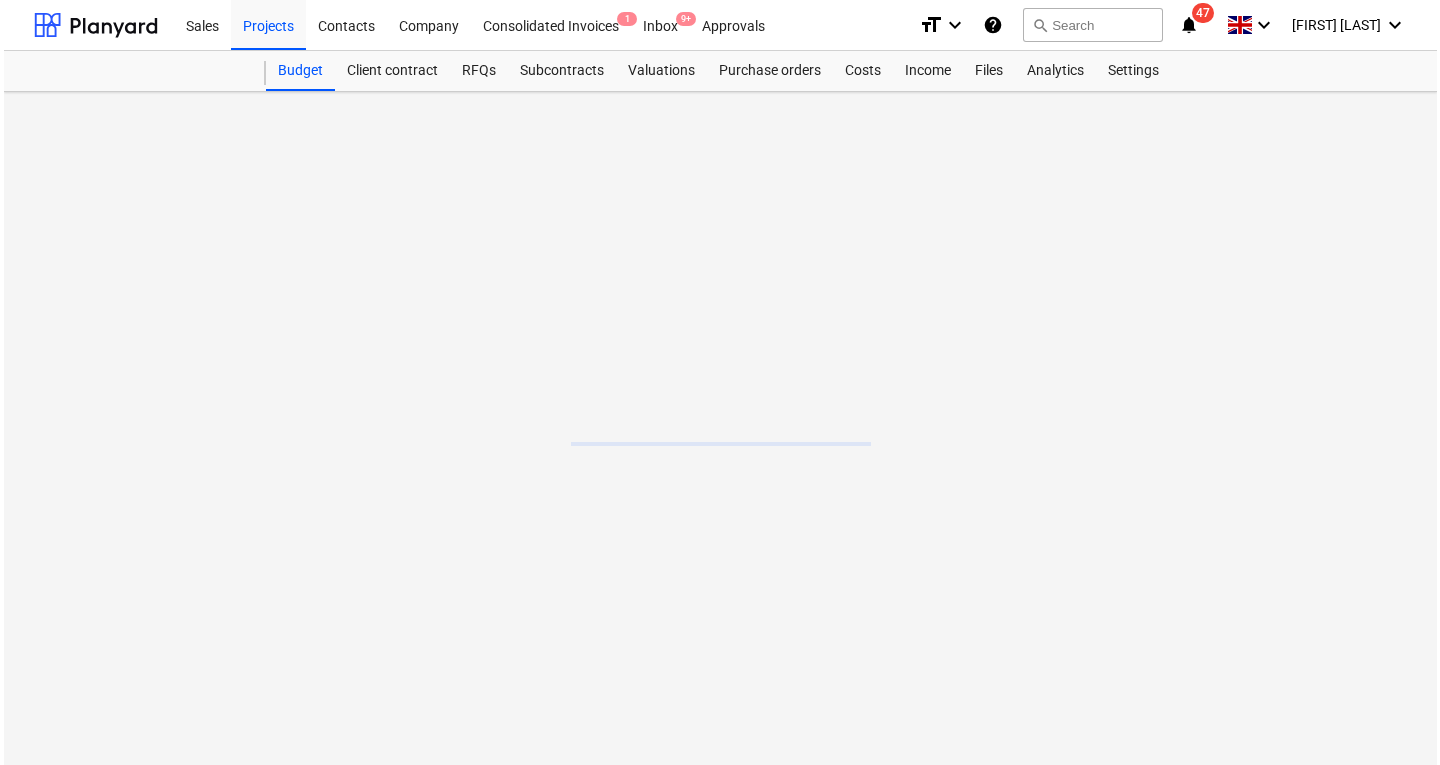 scroll, scrollTop: 0, scrollLeft: 0, axis: both 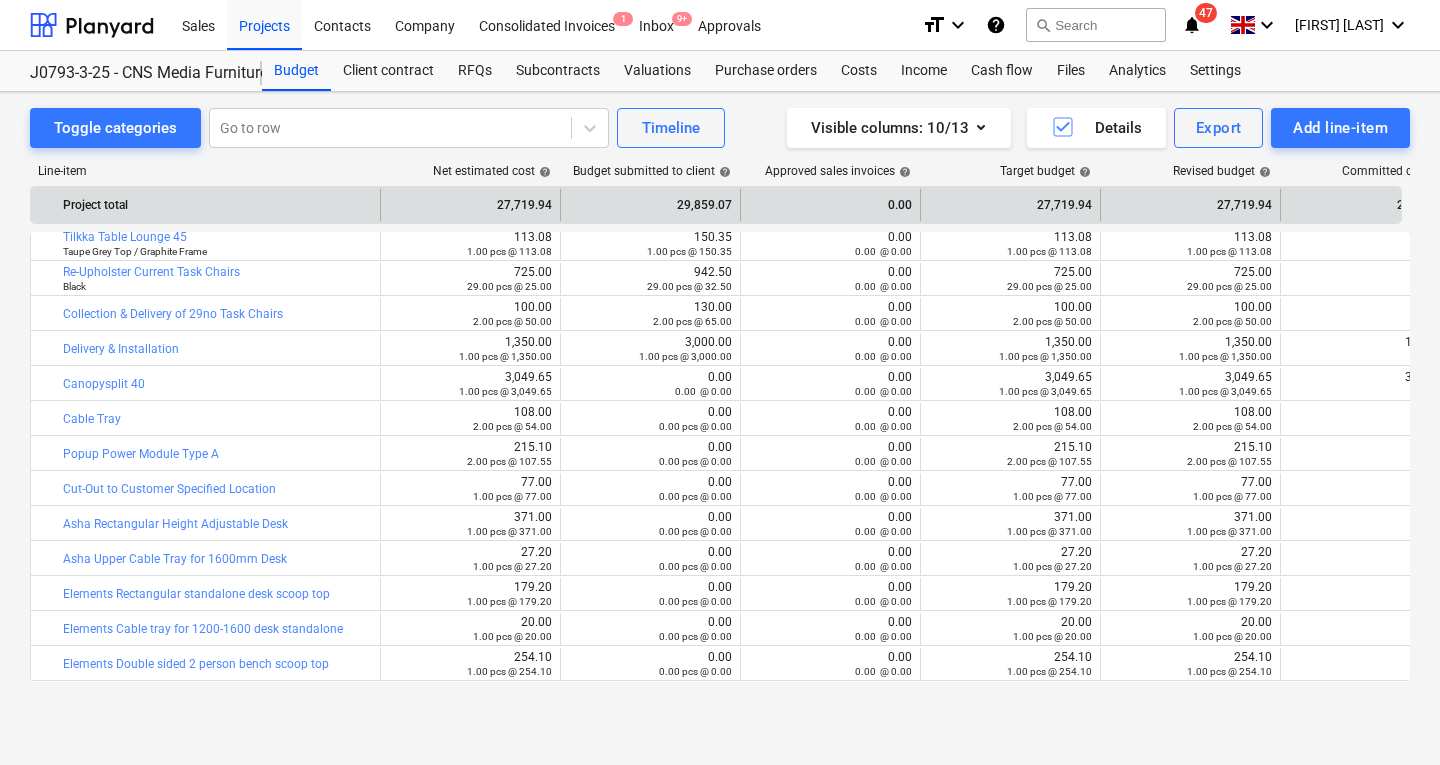 click on "Project total" at bounding box center [206, 205] 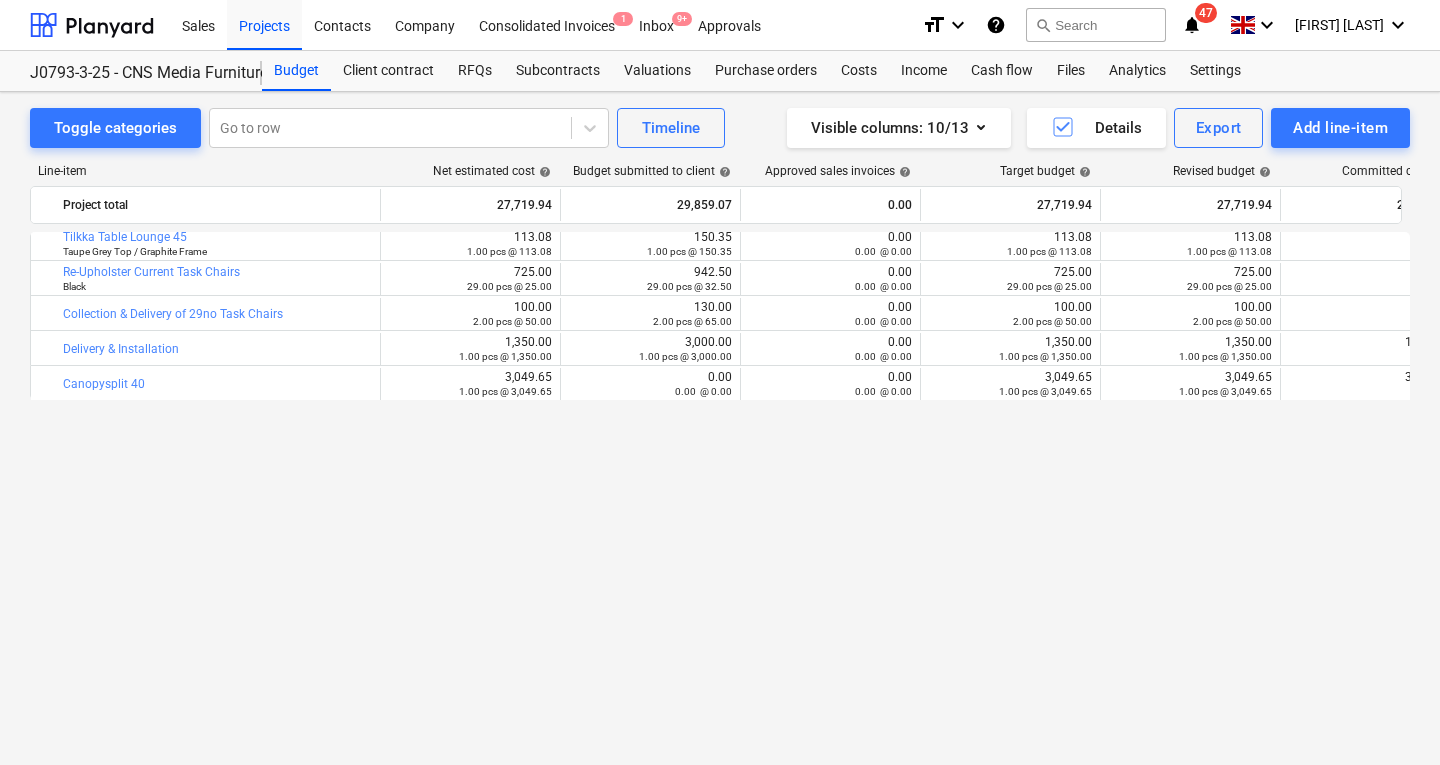 scroll, scrollTop: 0, scrollLeft: 0, axis: both 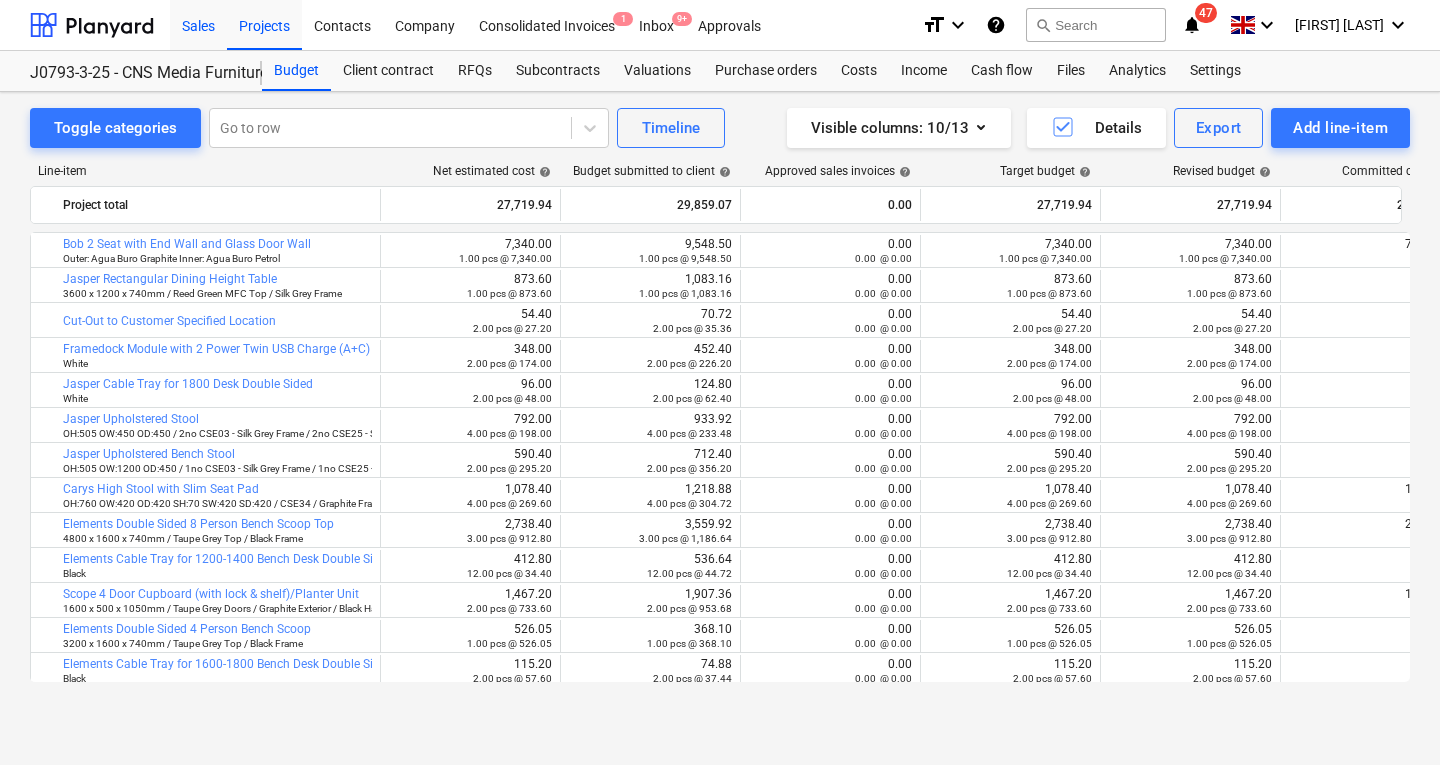 click on "Sales" at bounding box center (198, 24) 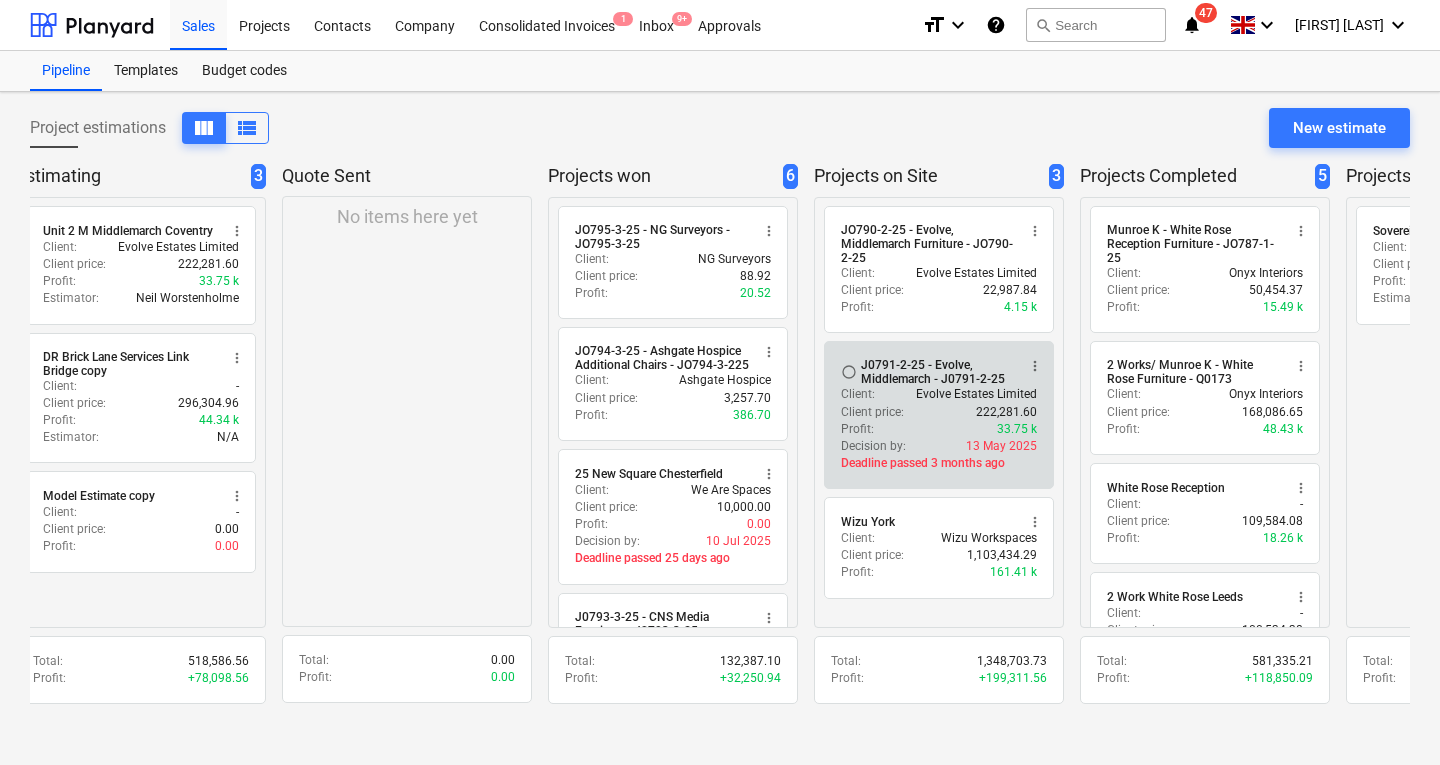 scroll, scrollTop: 0, scrollLeft: 12, axis: horizontal 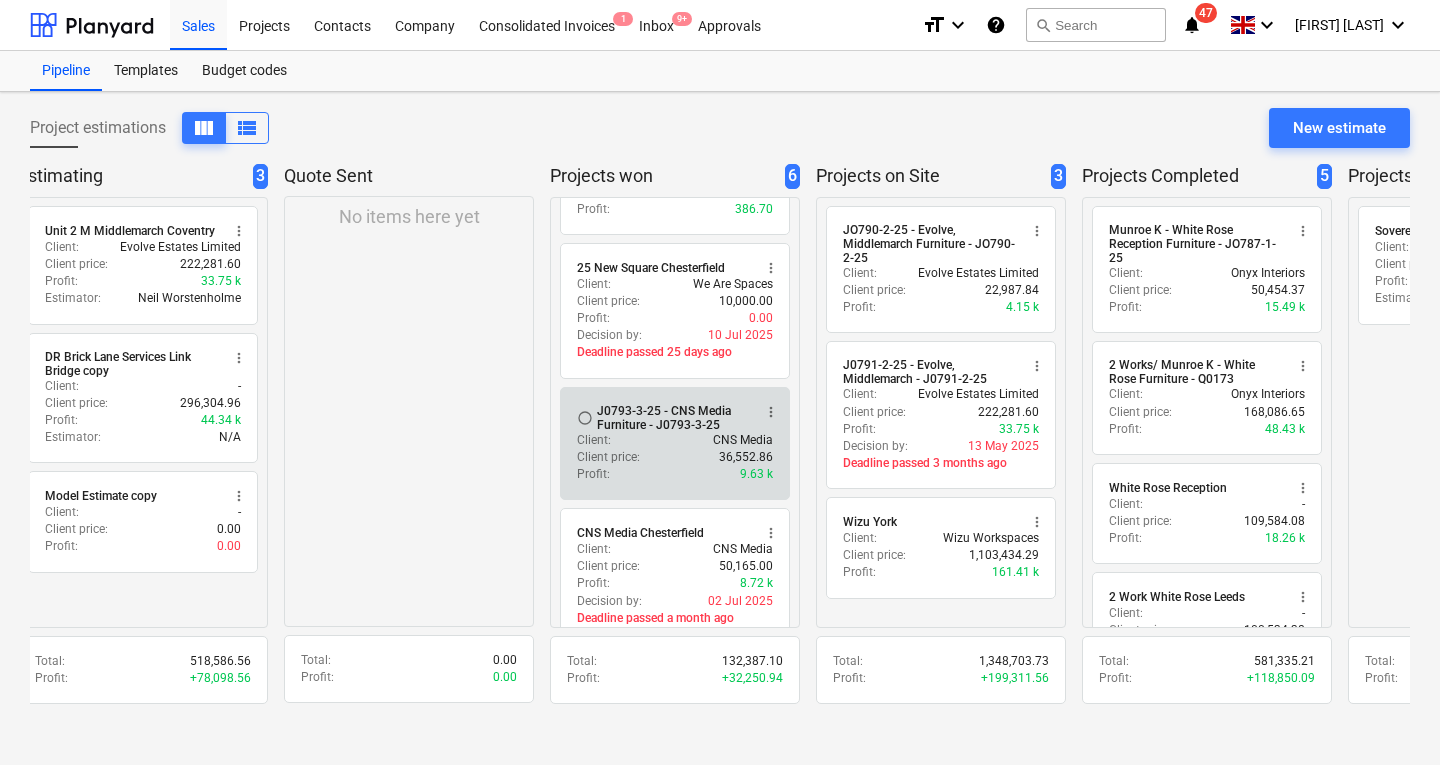 click on "Client price :" at bounding box center [608, 457] 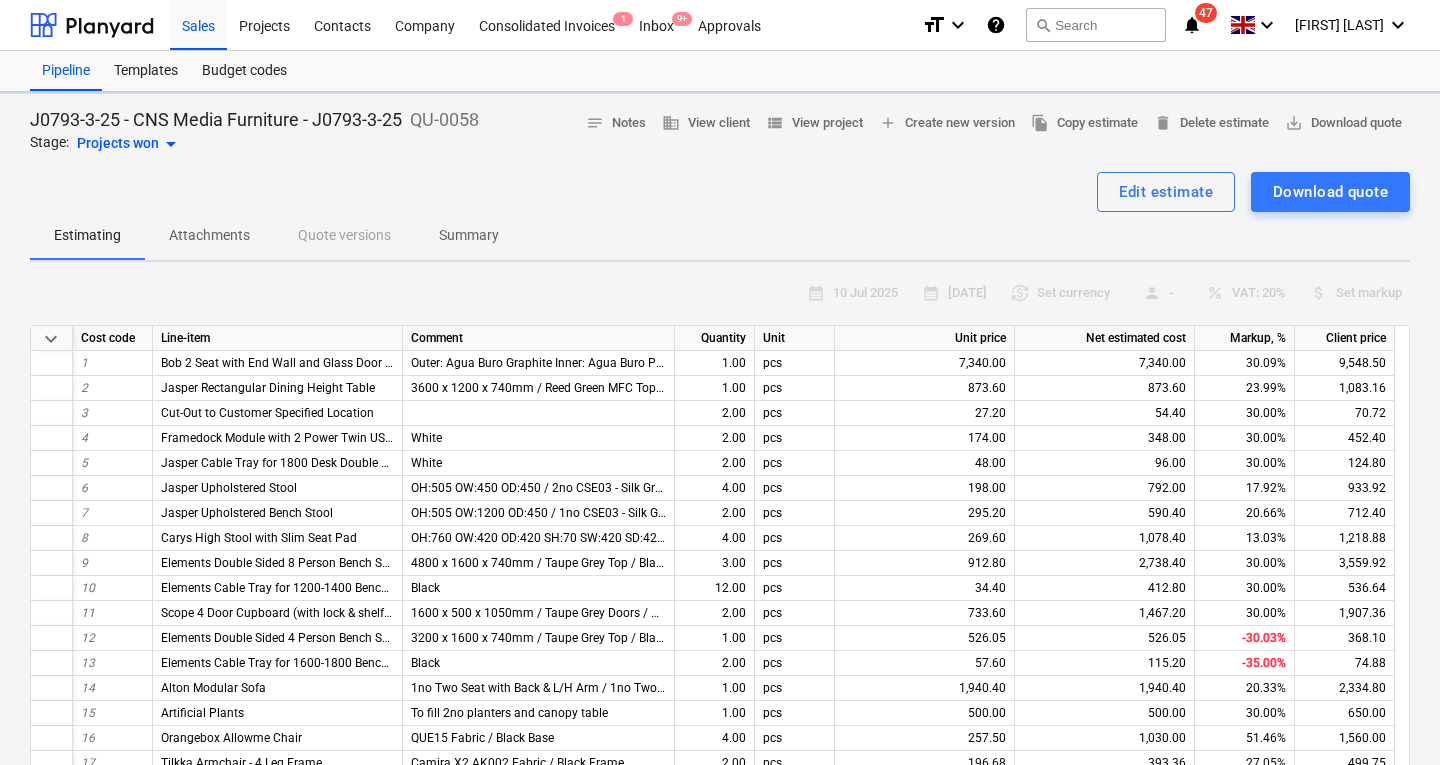 type on "x" 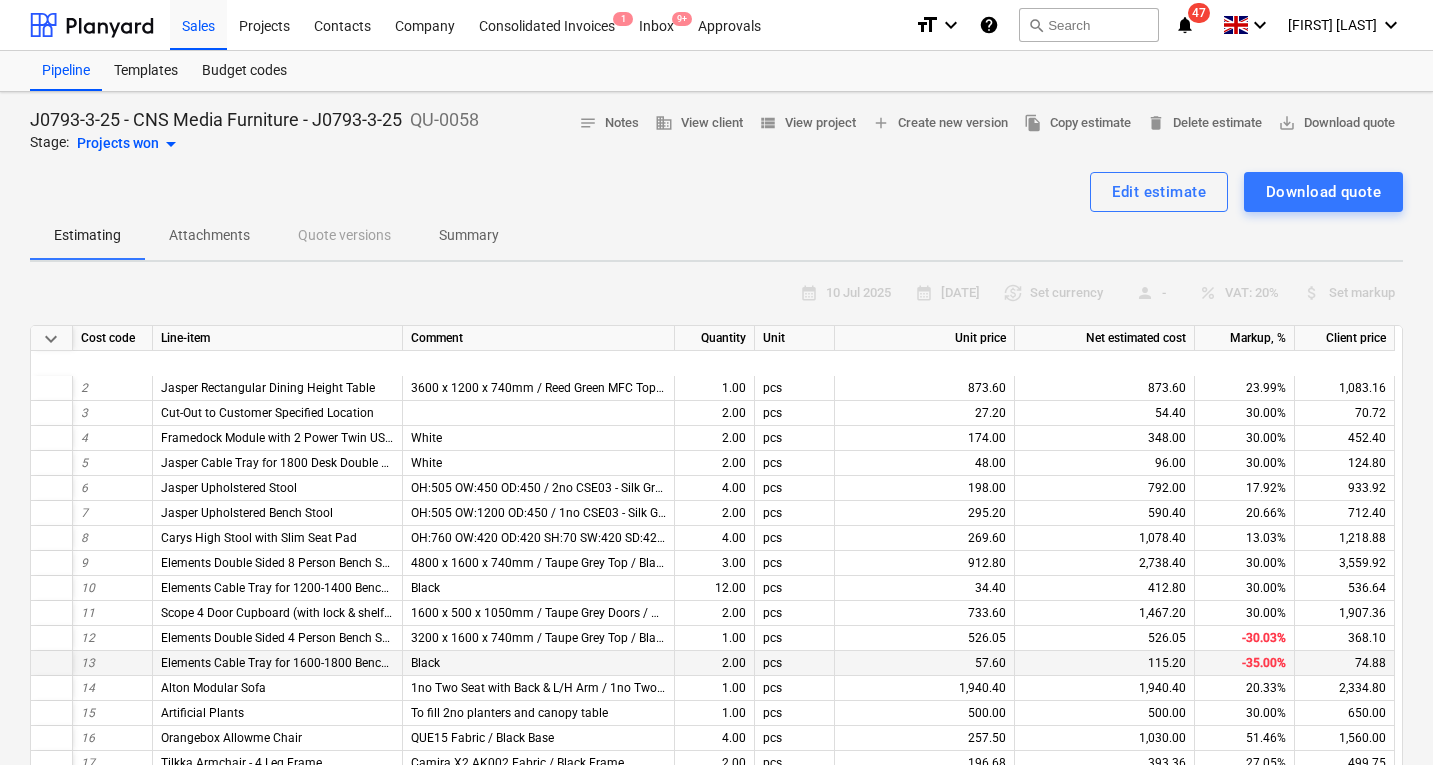 scroll, scrollTop: 265, scrollLeft: 0, axis: vertical 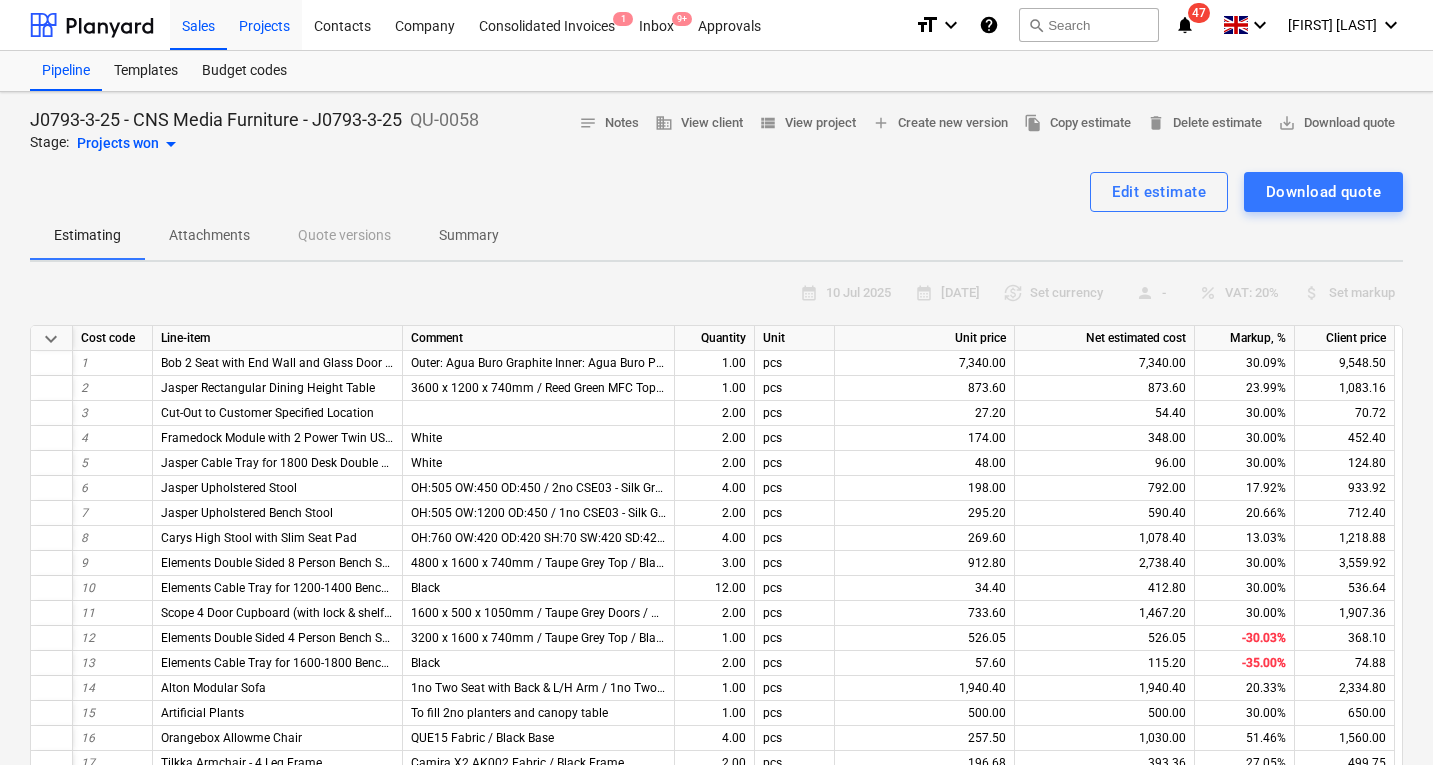 click on "Projects" at bounding box center (264, 24) 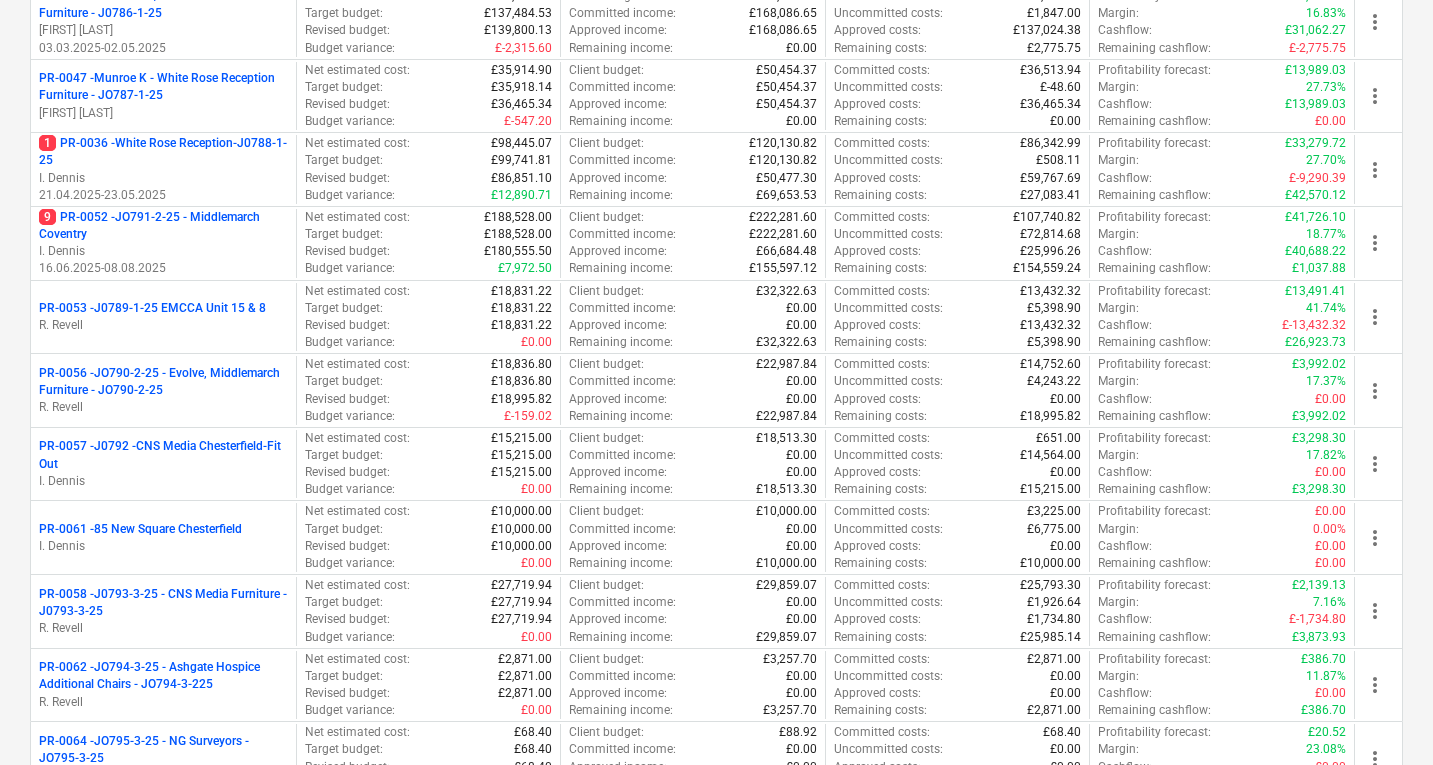 scroll, scrollTop: 675, scrollLeft: 0, axis: vertical 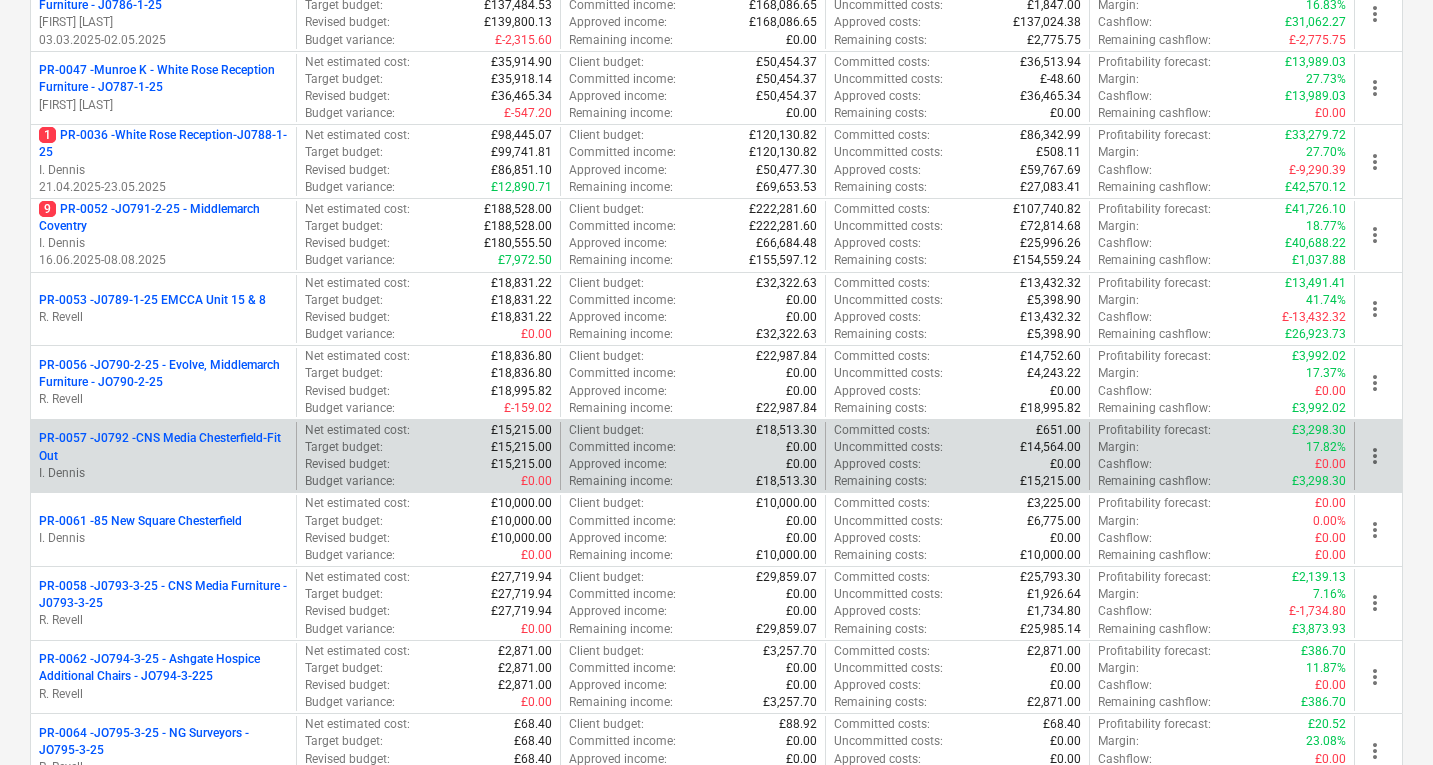 click on "PR-0057 -  J0792 -CNS Media Chesterfield-Fit Out" at bounding box center (163, 447) 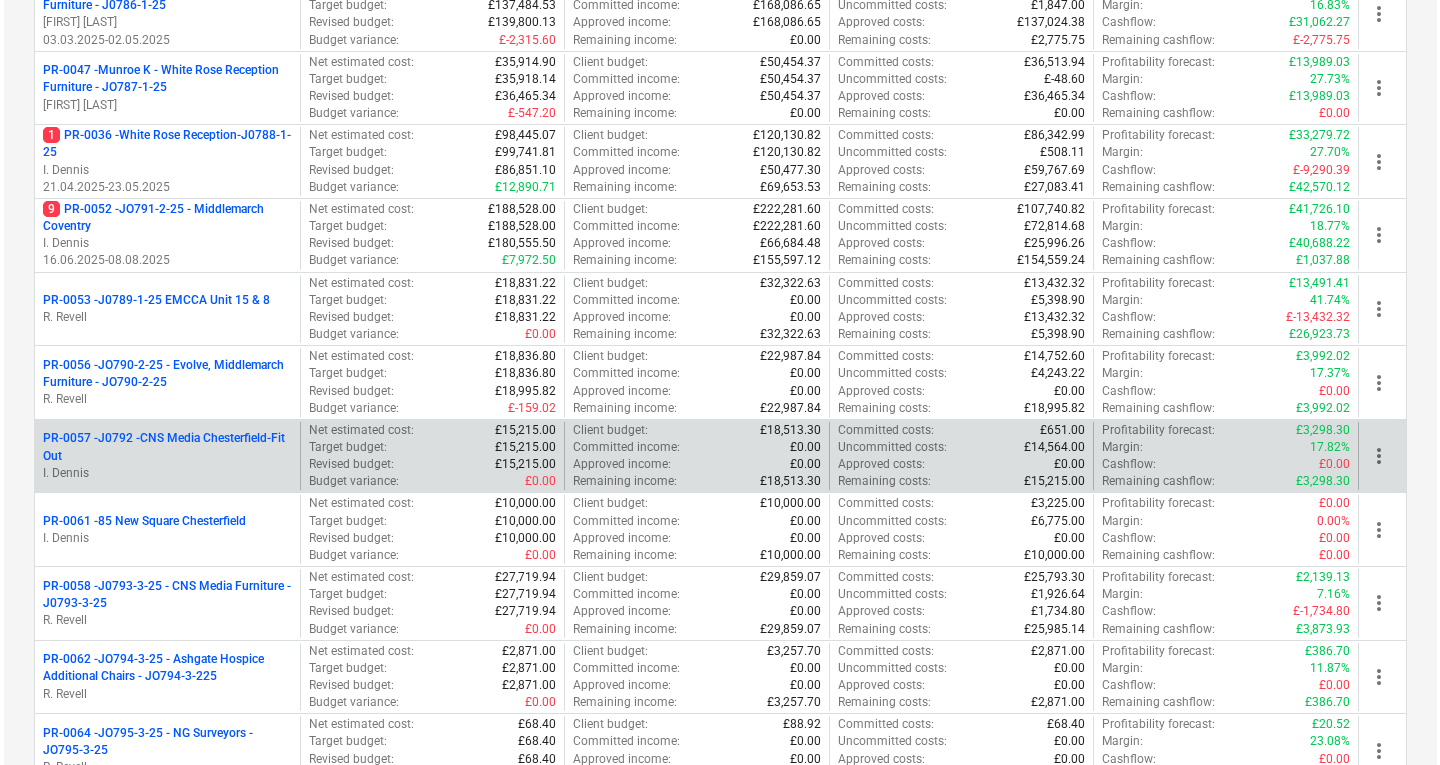 scroll, scrollTop: 0, scrollLeft: 0, axis: both 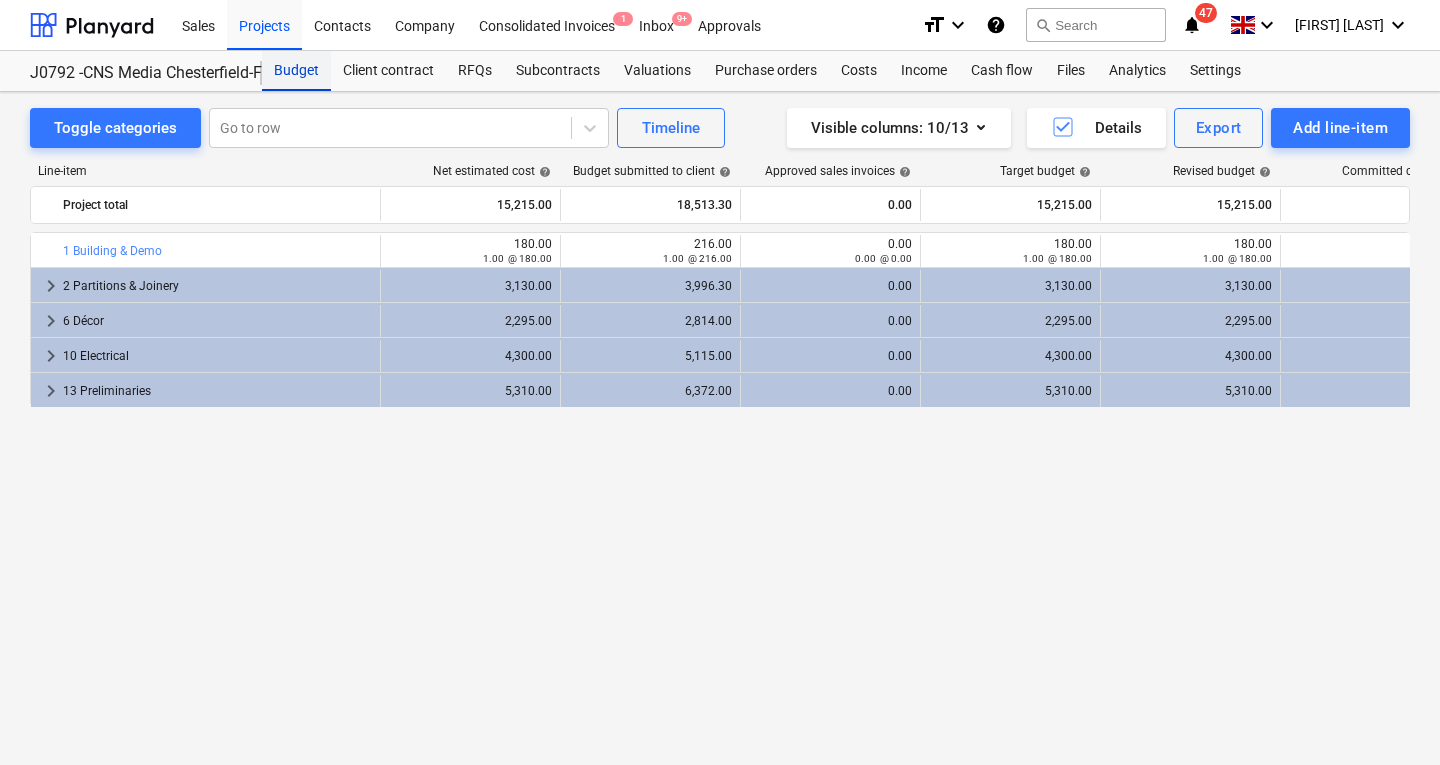 click on "Budget" at bounding box center (296, 71) 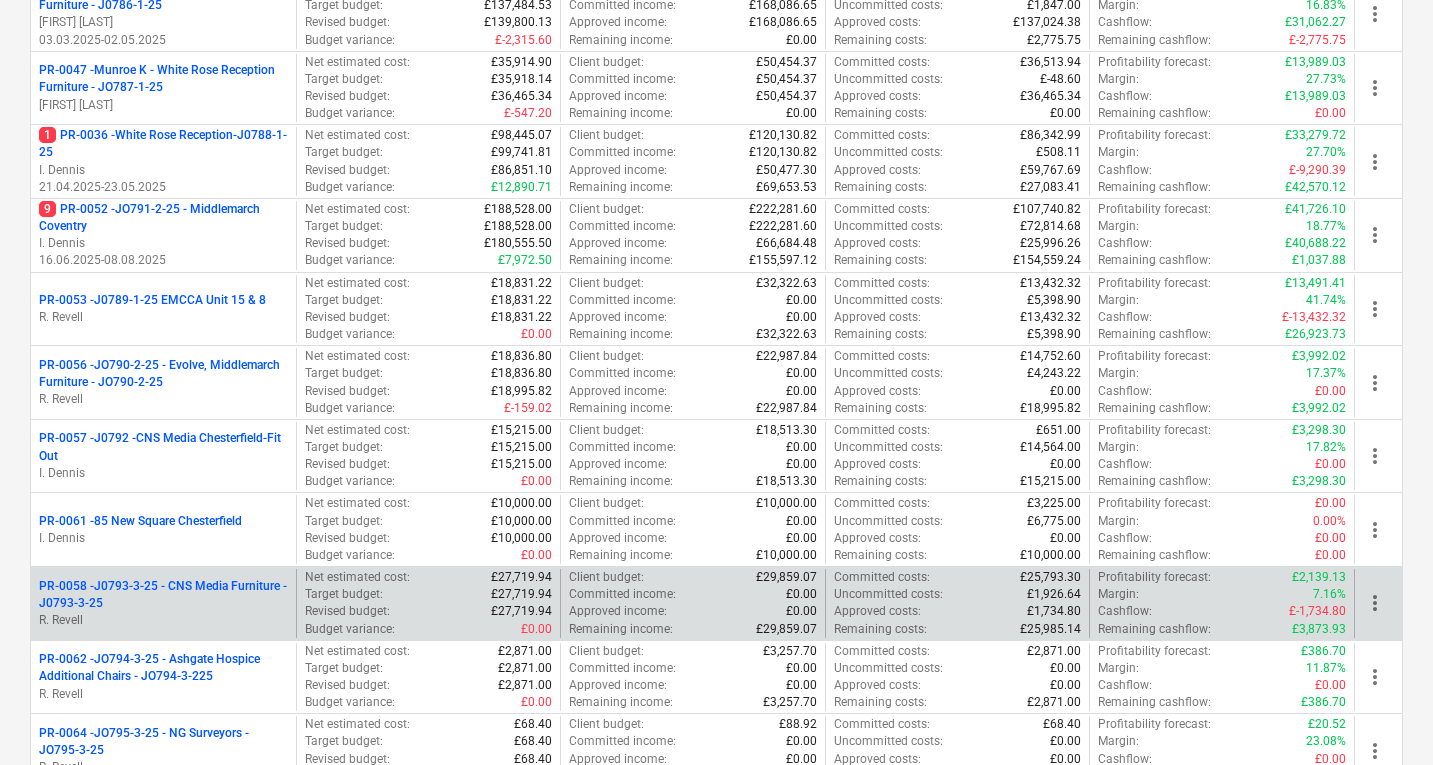 scroll, scrollTop: 858, scrollLeft: 0, axis: vertical 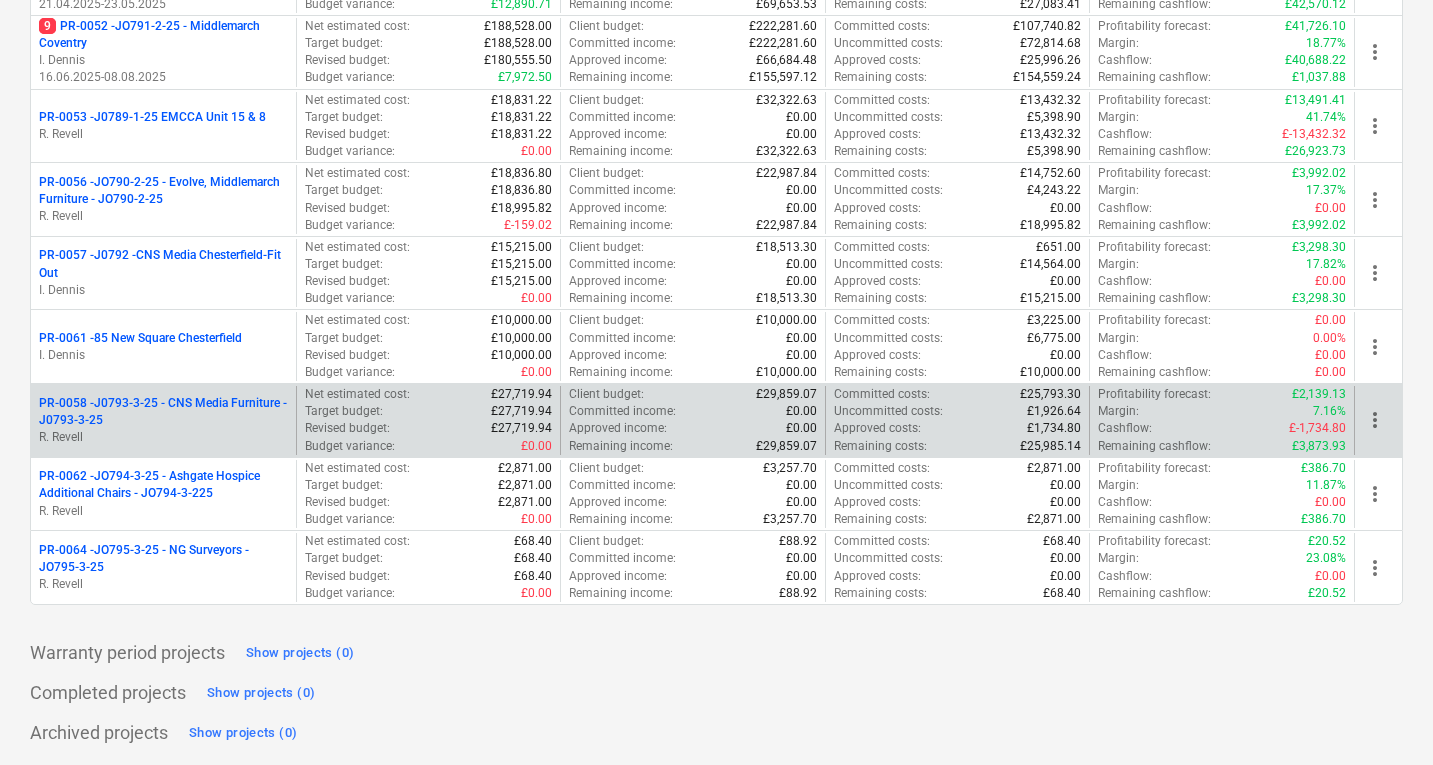 click on "PR-0058 -  J0793-3-25 - CNS Media Furniture - J0793-3-25" at bounding box center (163, 412) 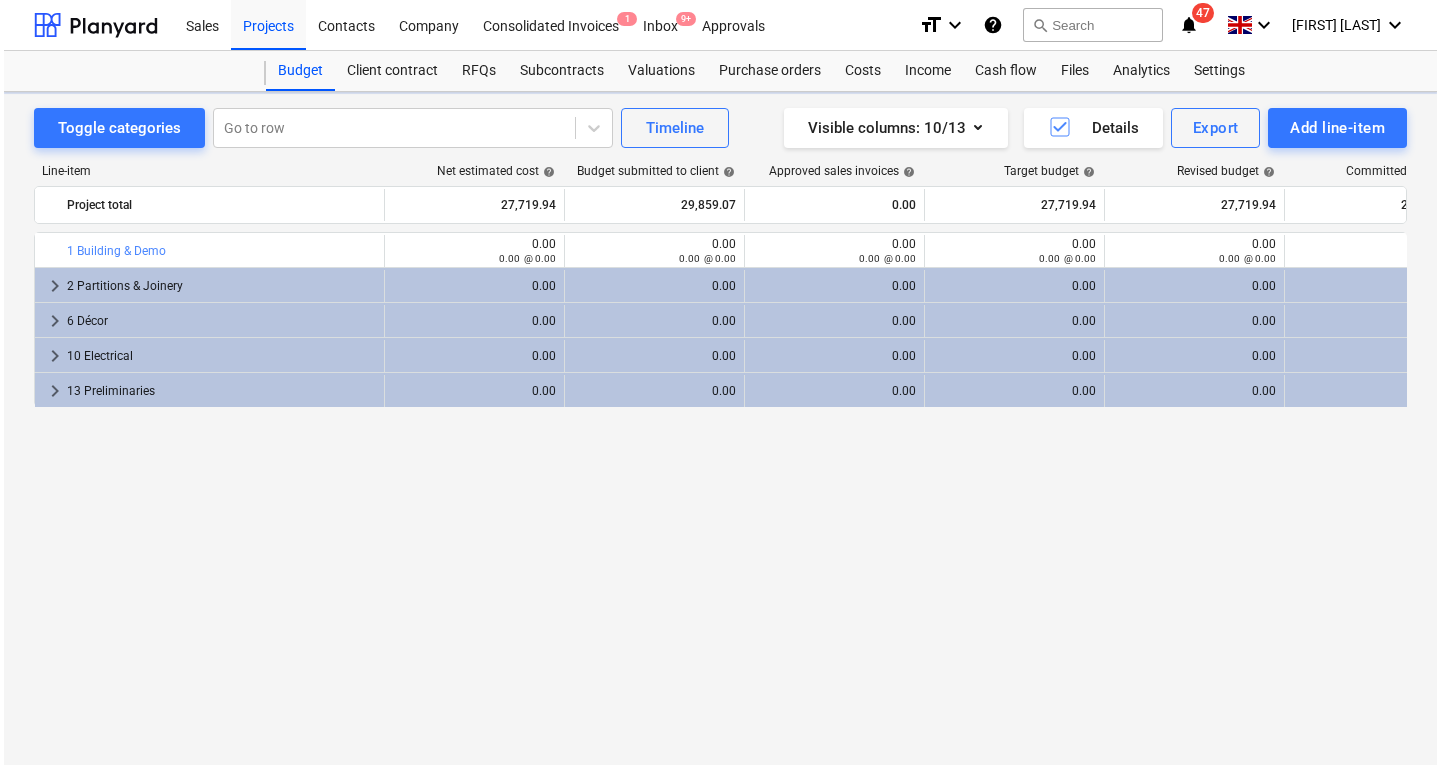 scroll, scrollTop: 0, scrollLeft: 0, axis: both 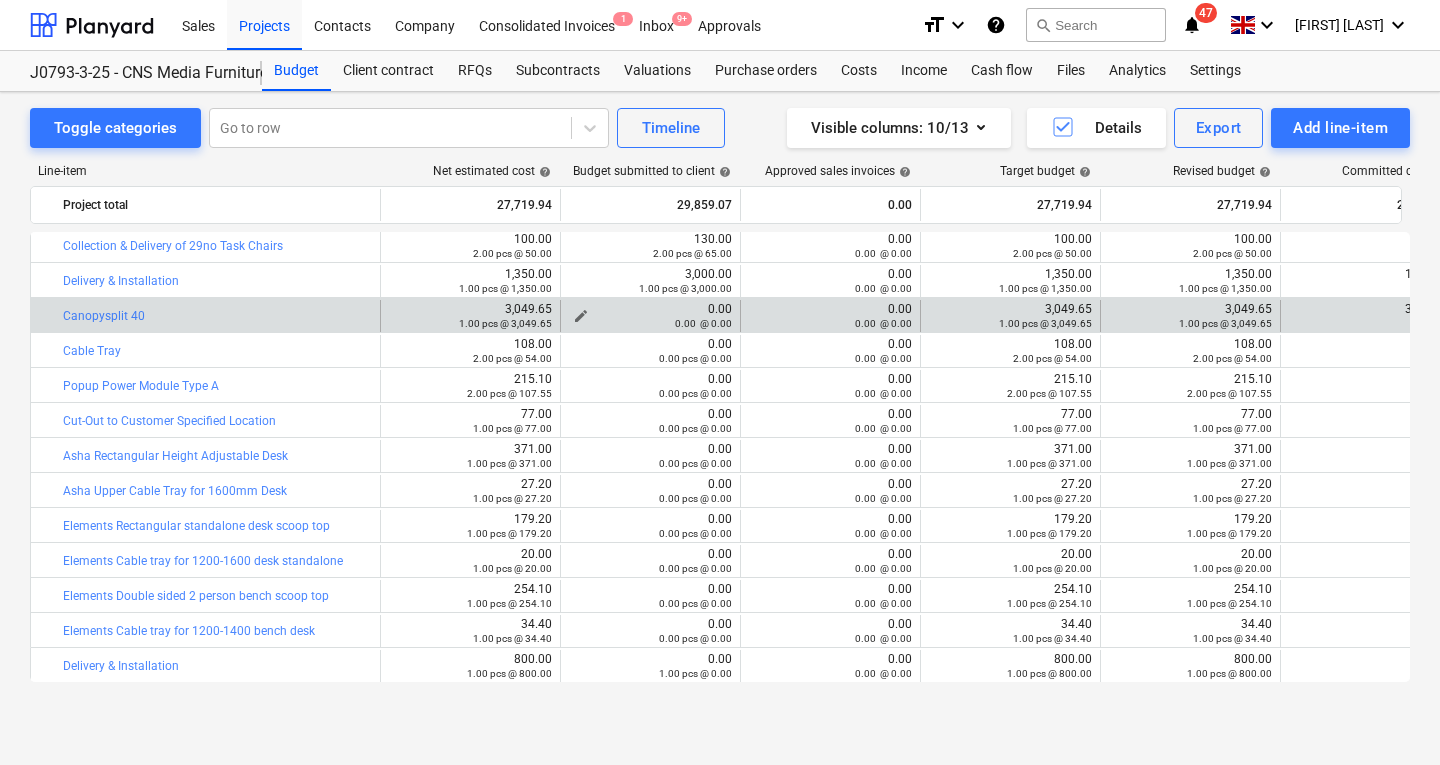 click on "edit" at bounding box center (581, 316) 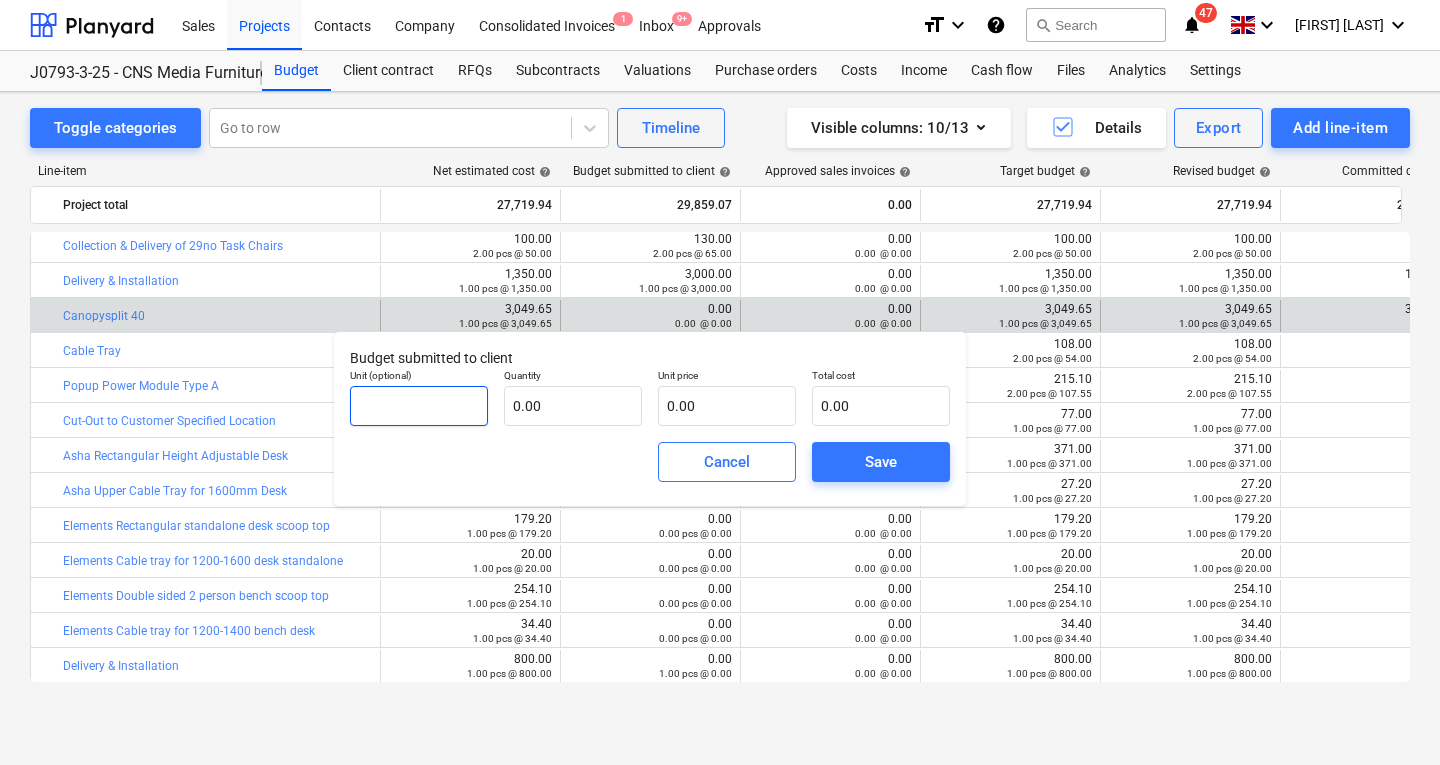 click at bounding box center (419, 406) 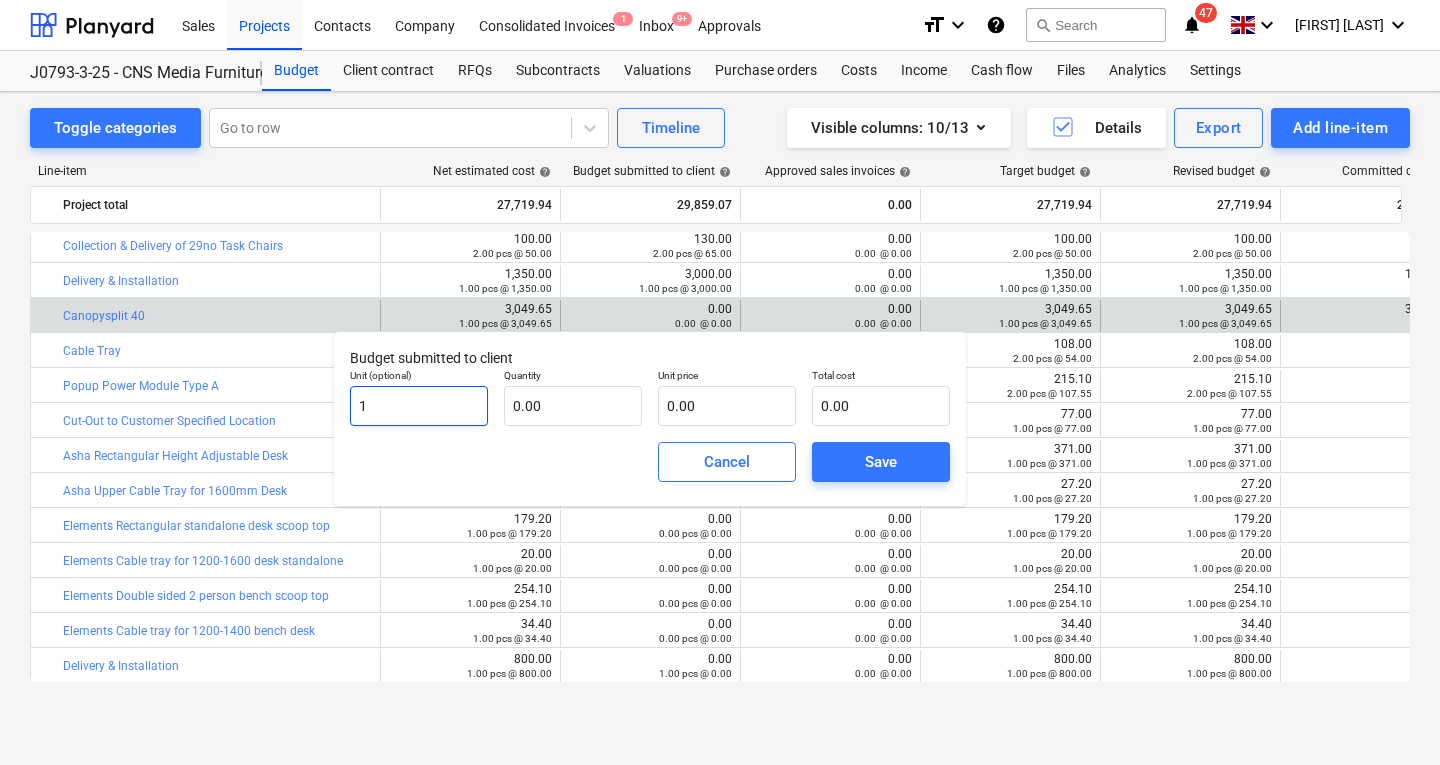 type on "1" 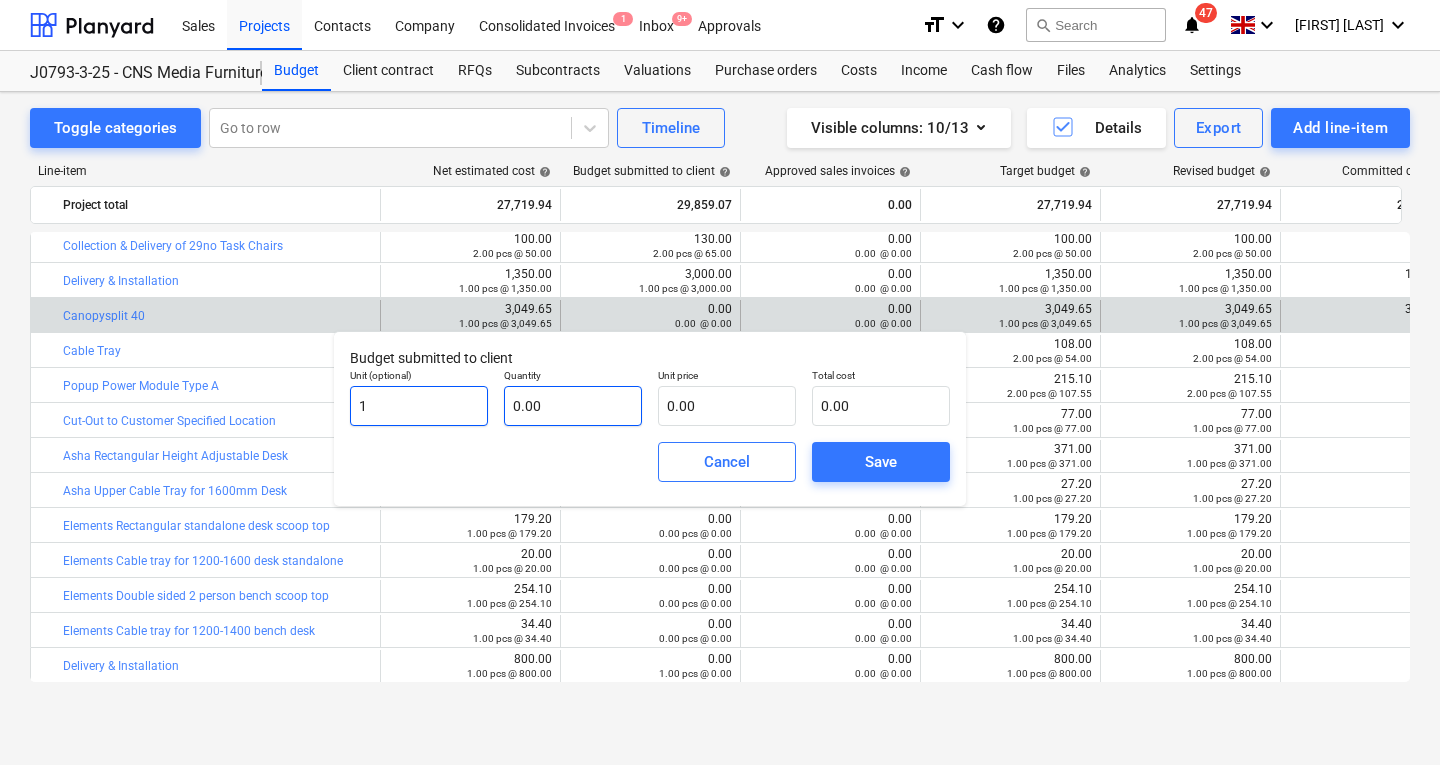 type 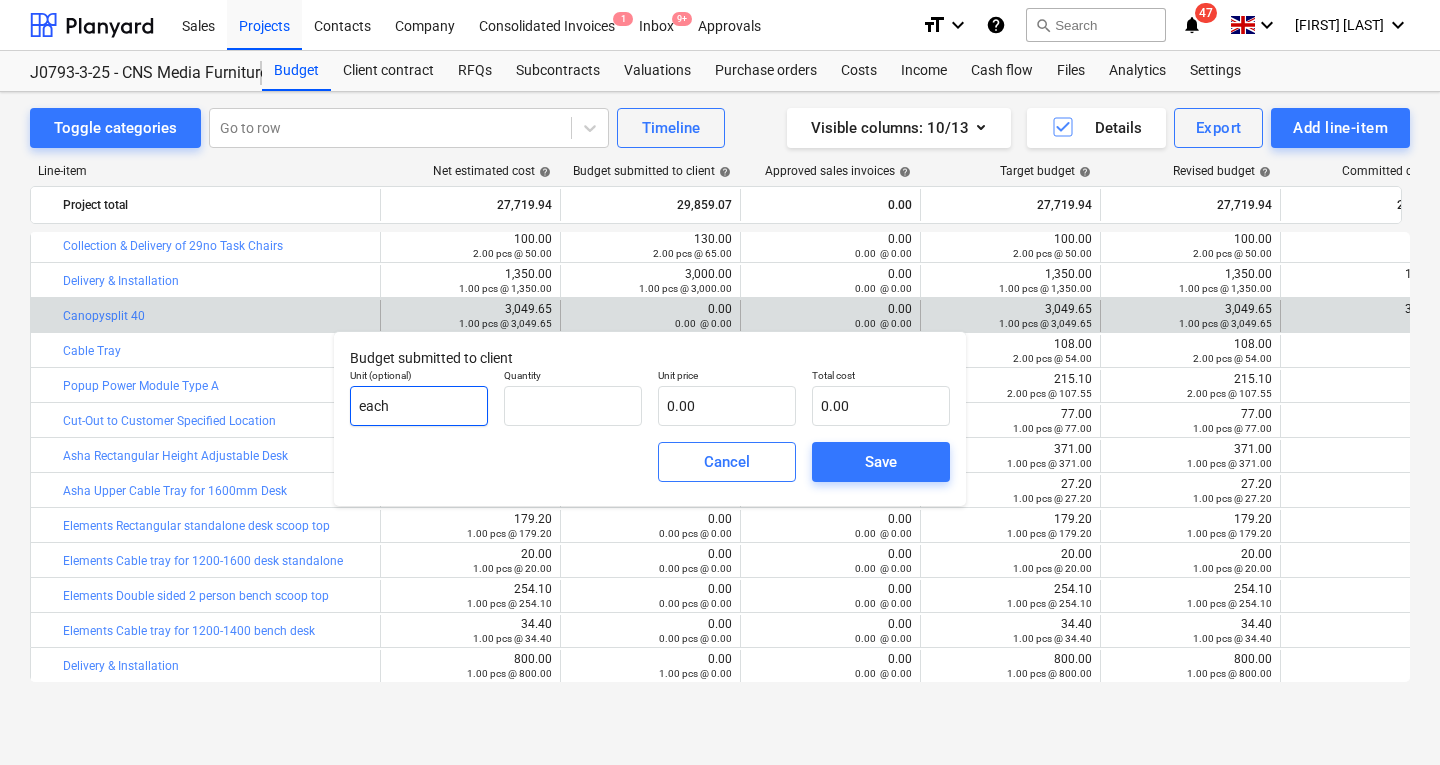 type on "each" 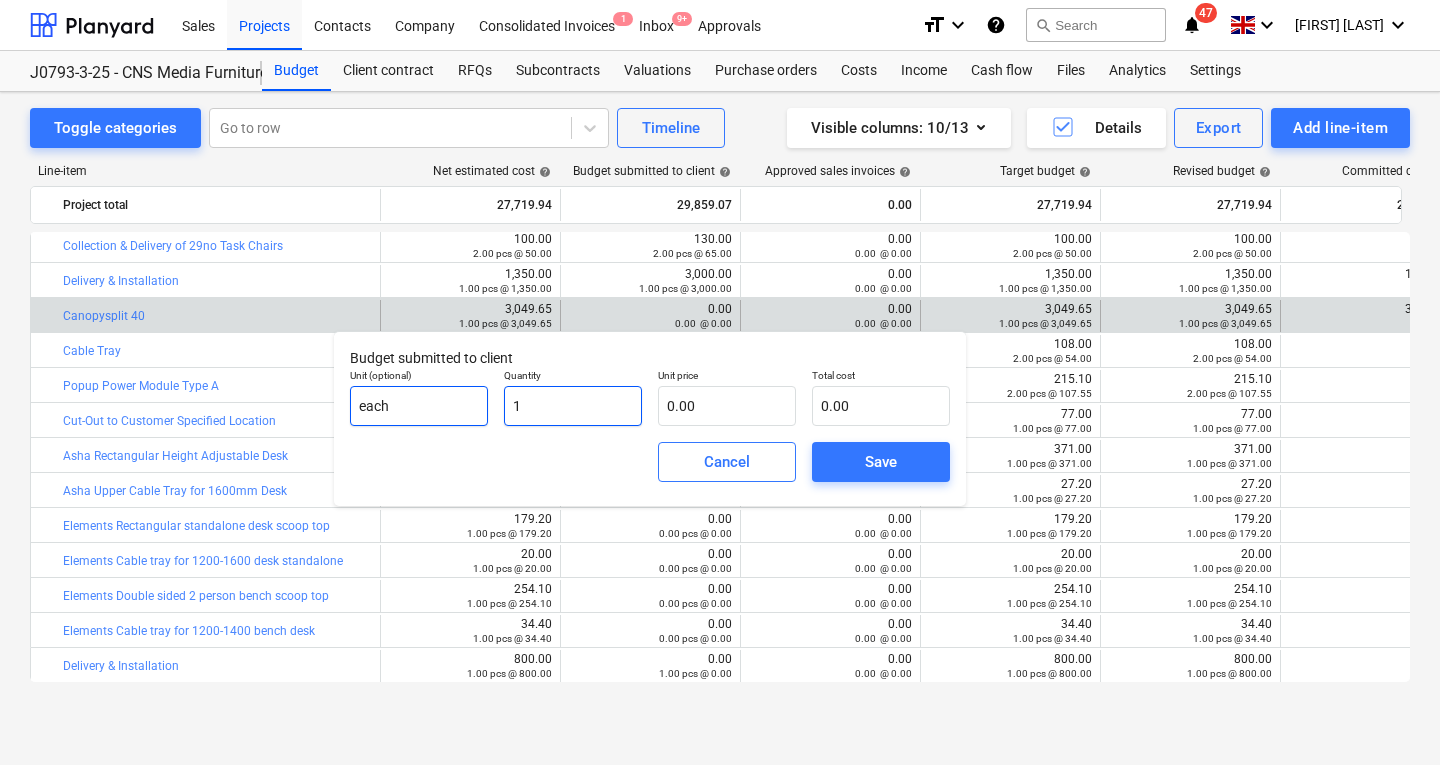 type on "1" 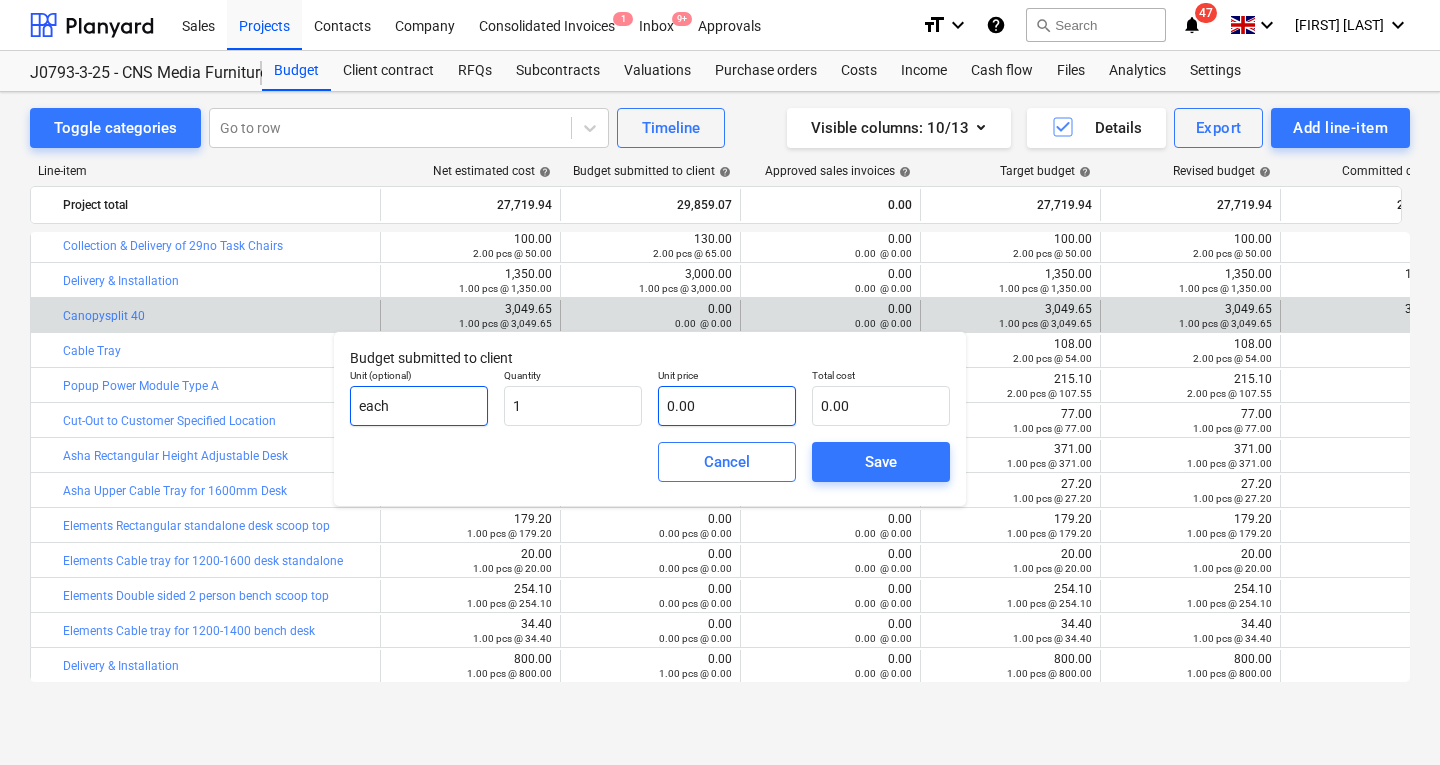 type 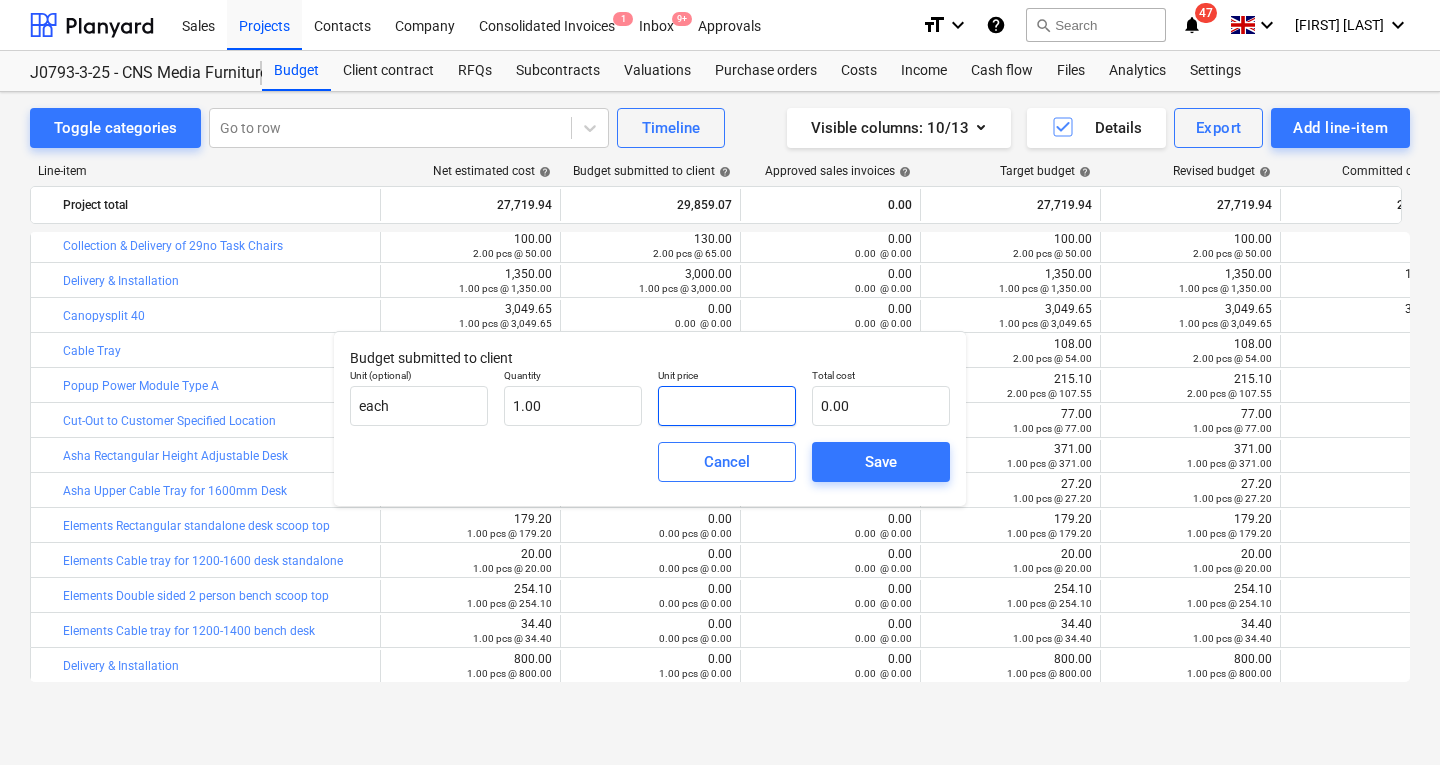 click at bounding box center (727, 406) 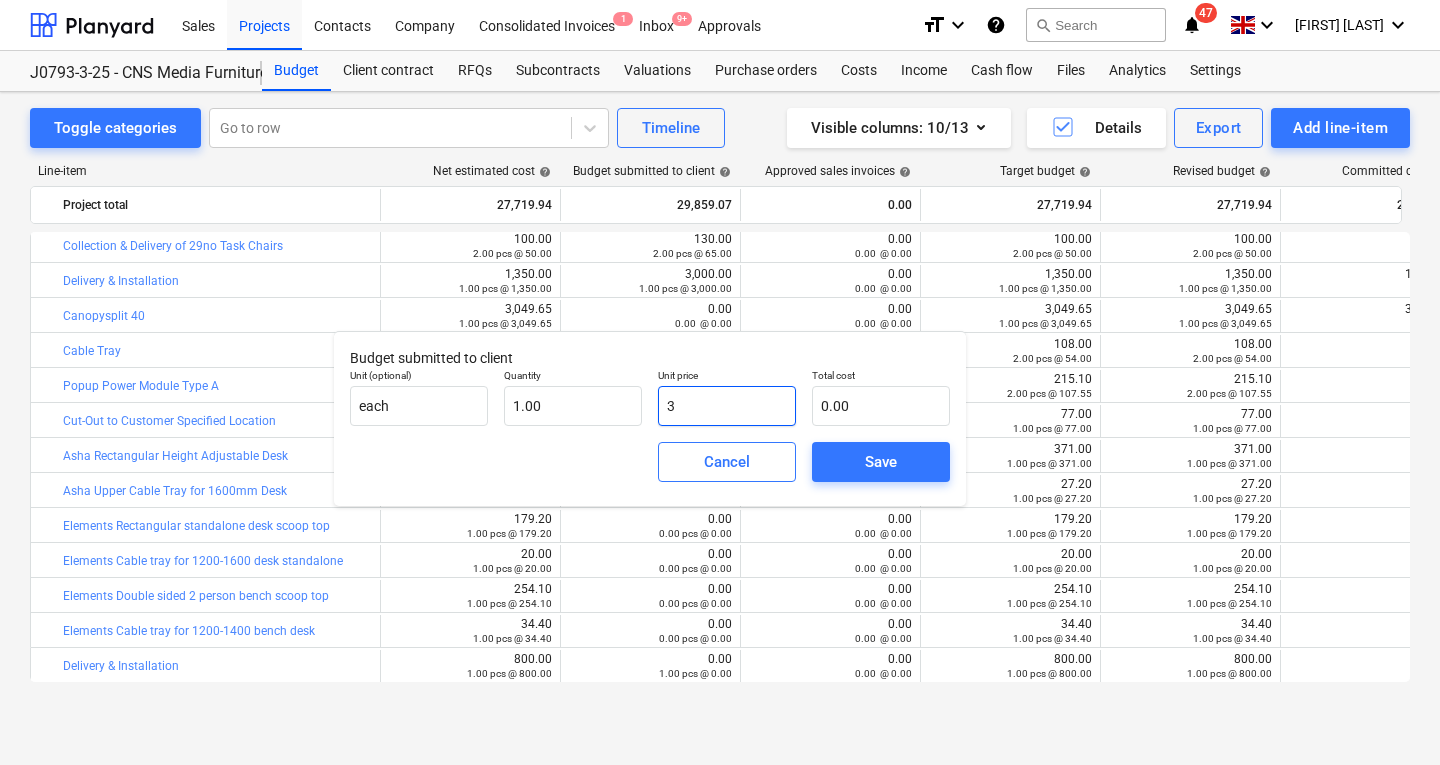 type on "3.00" 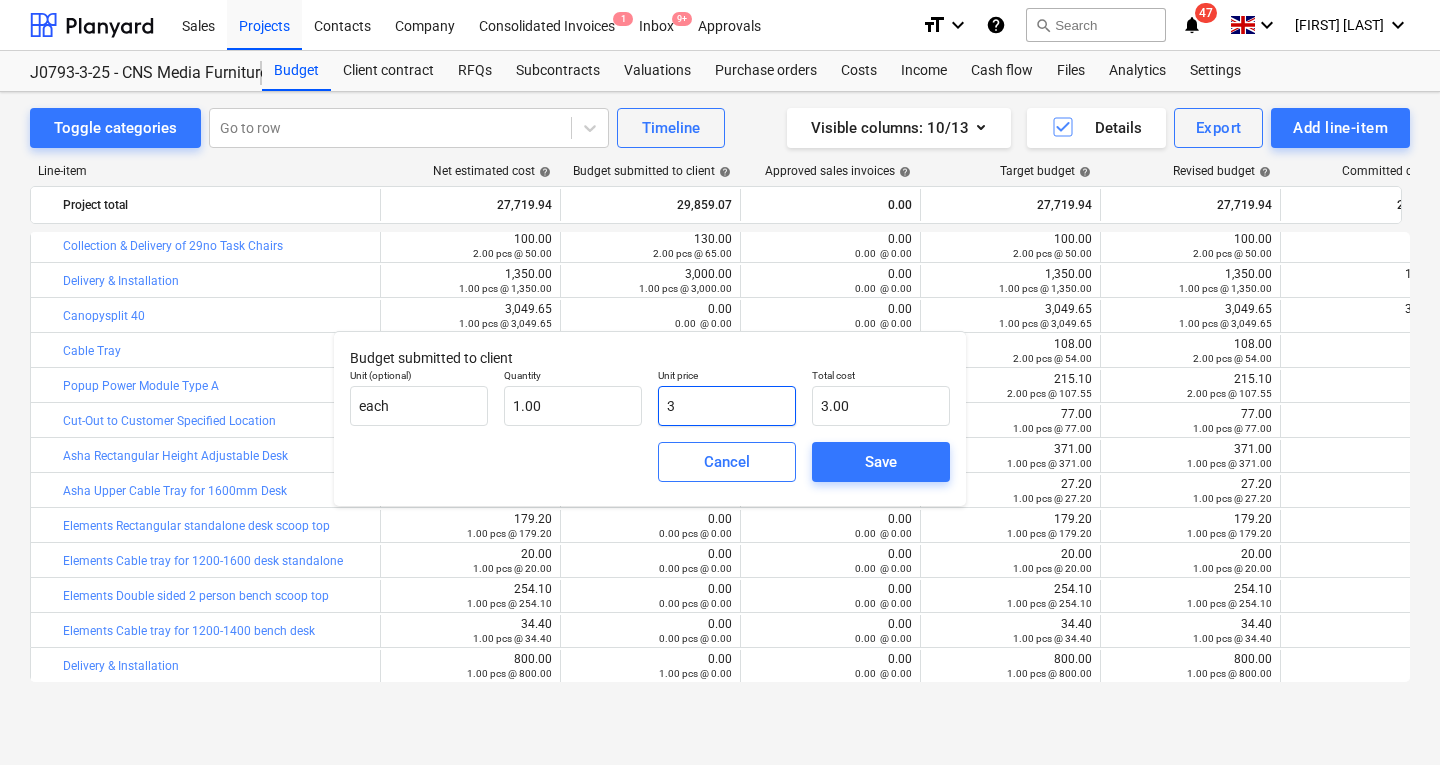 type on "39" 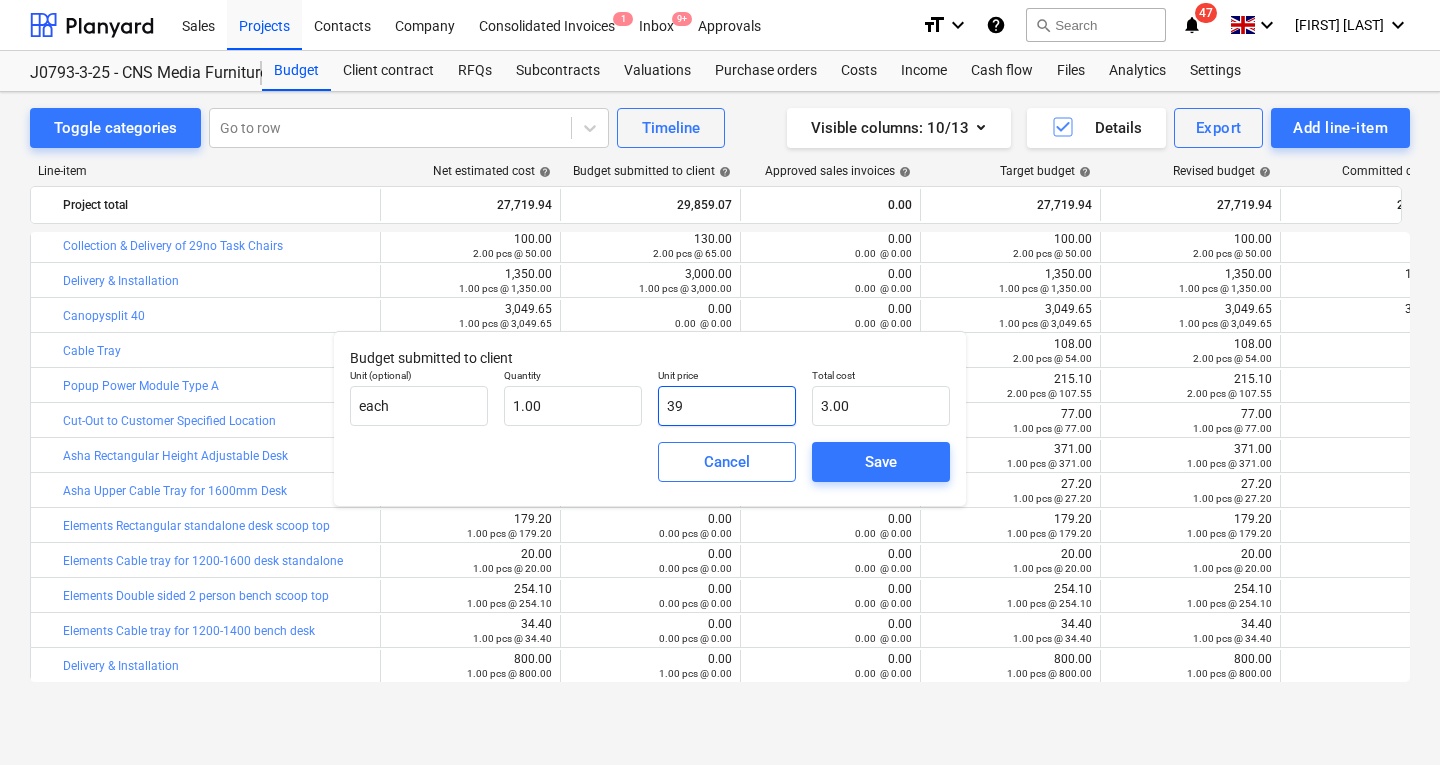 type on "39.00" 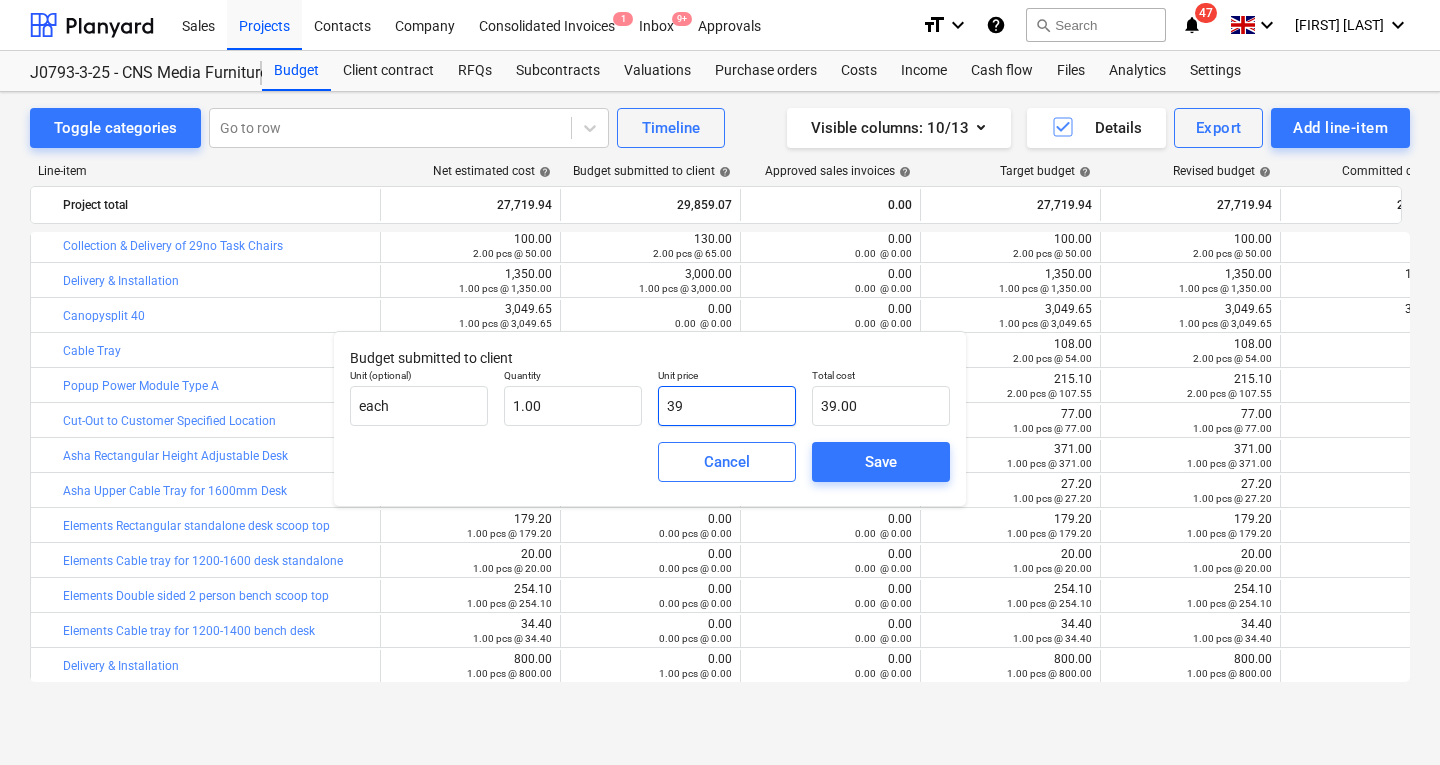 type on "396" 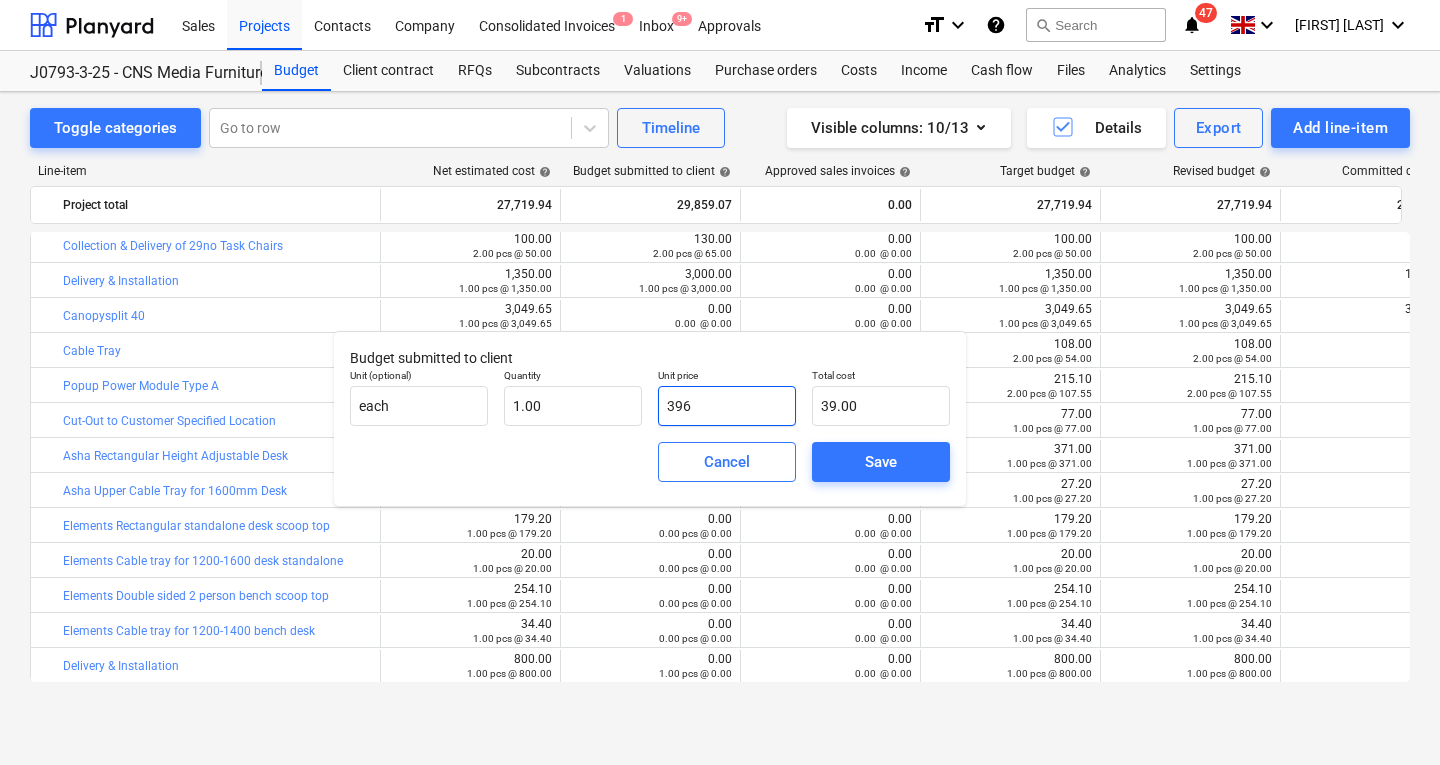 type on "396.00" 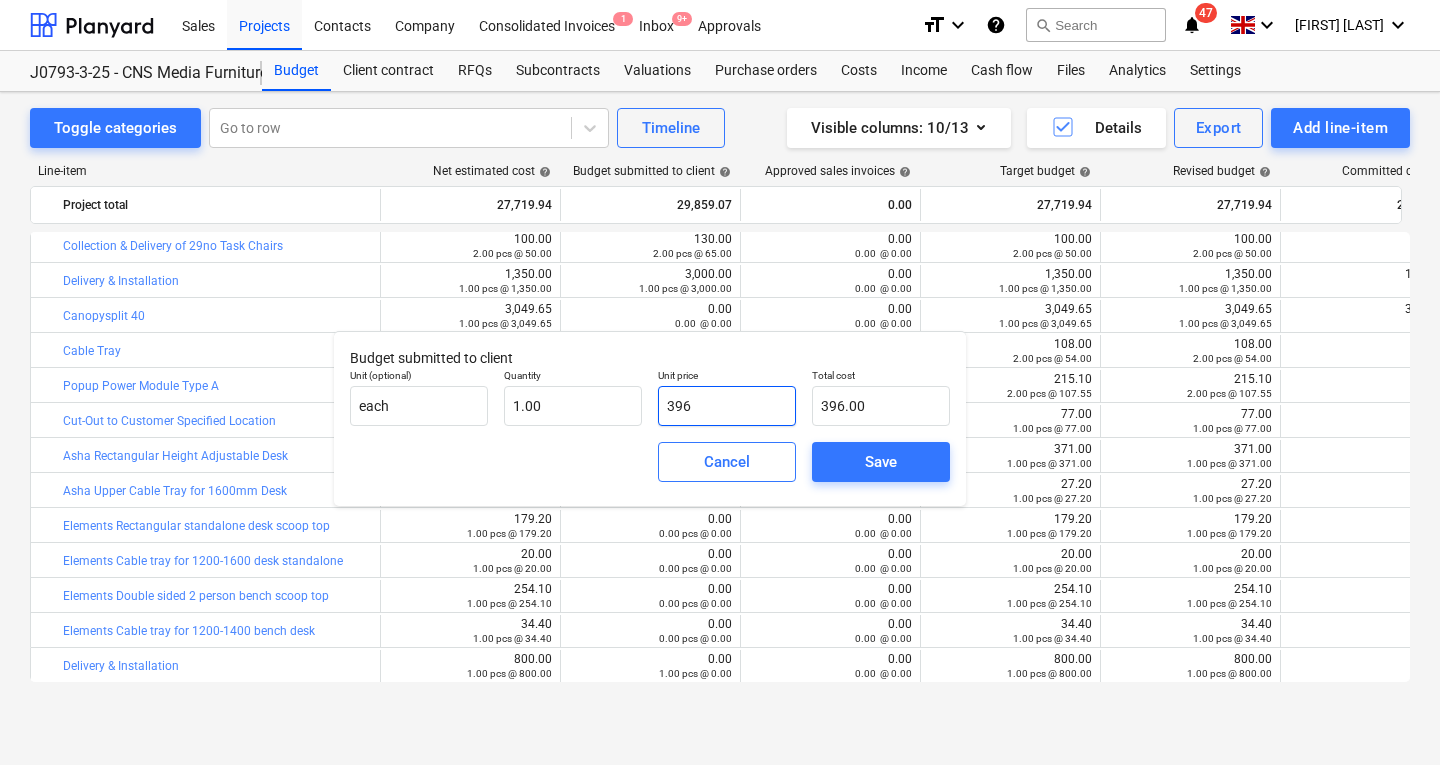 type on "3964" 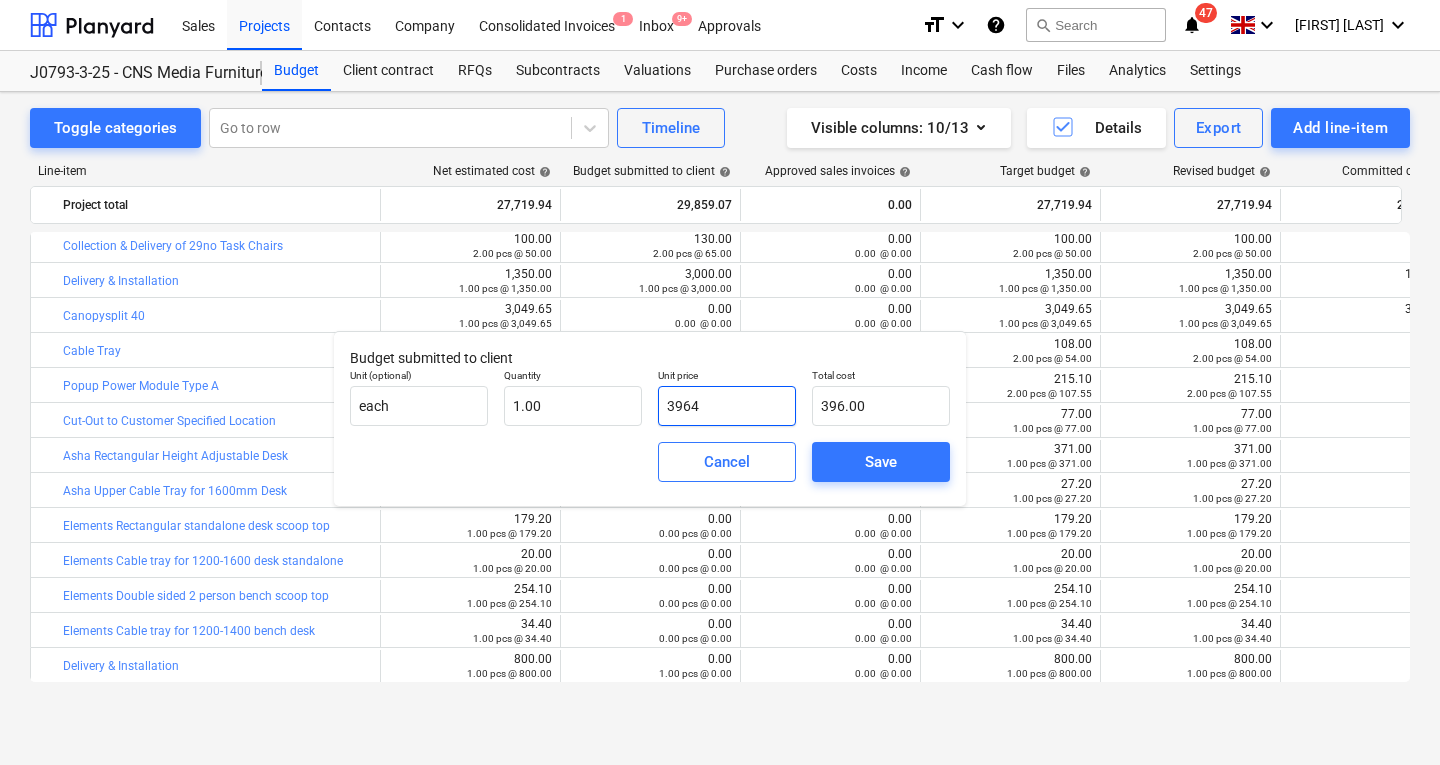 type on "3,964.00" 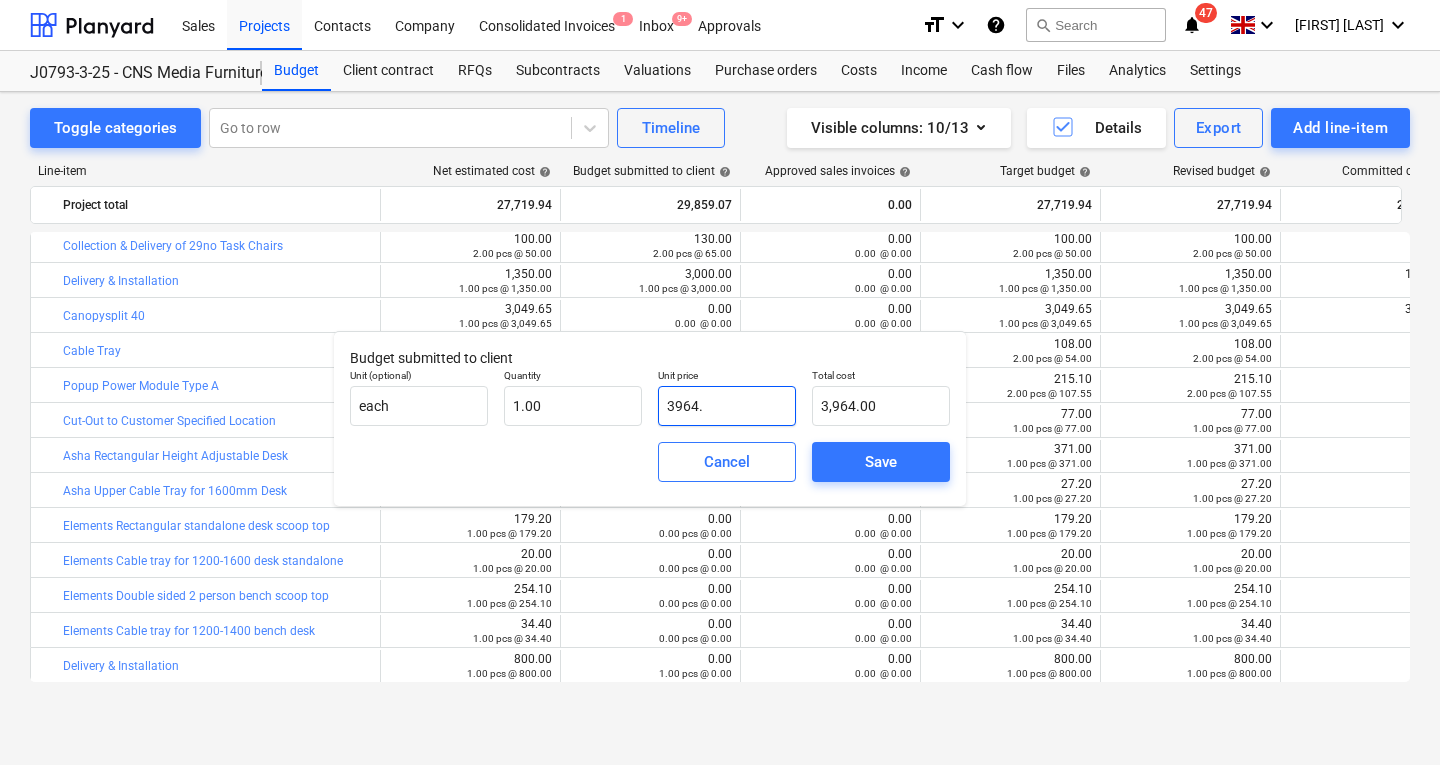 type on "3964.5" 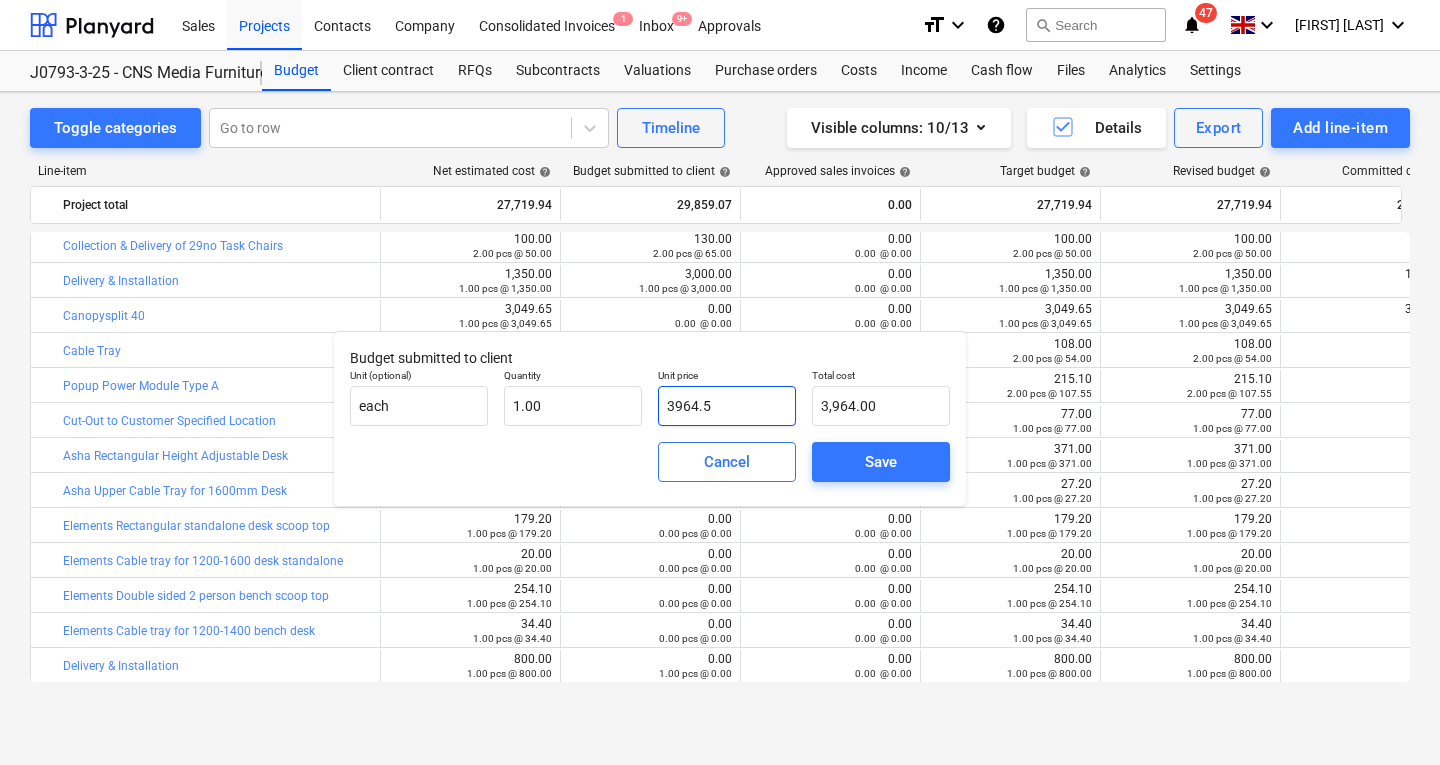 type on "3,964.50" 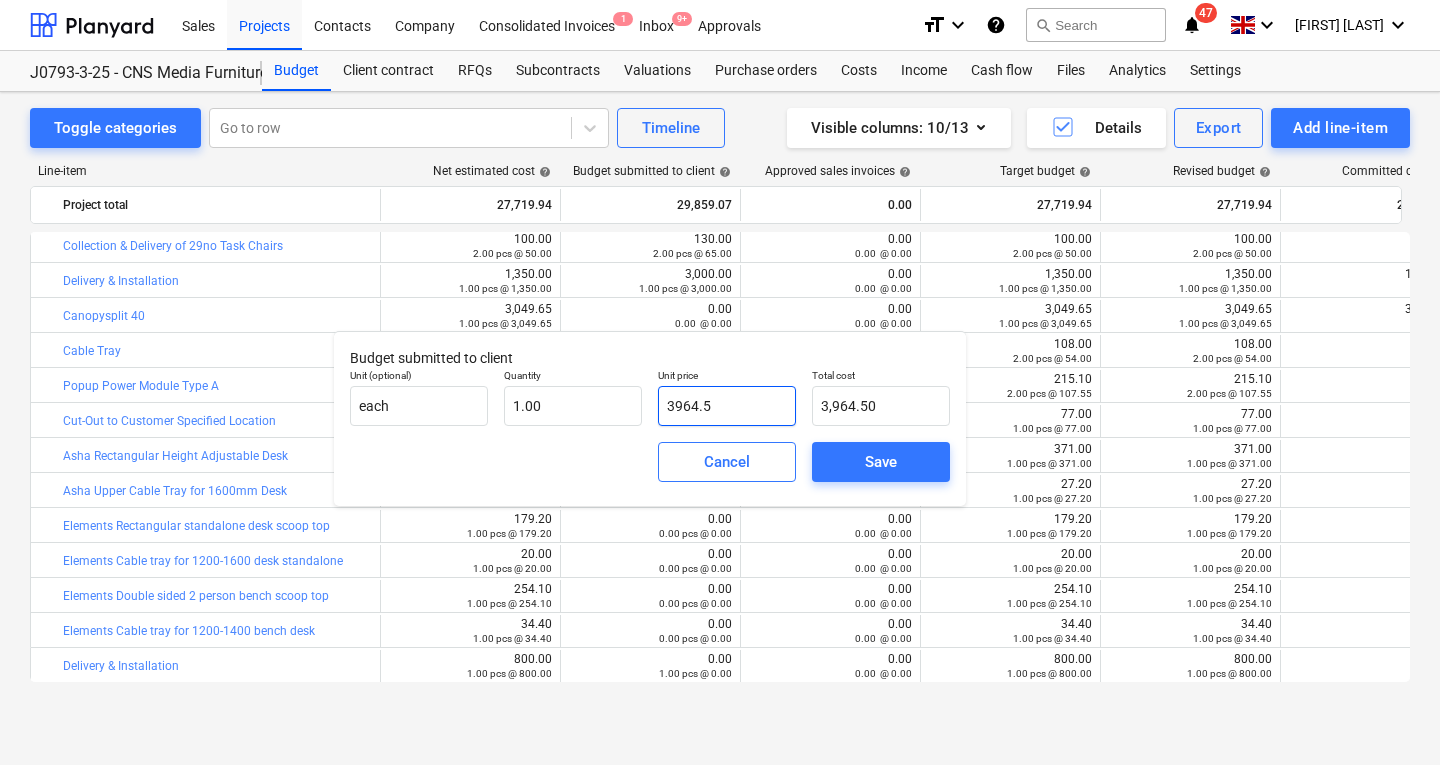type on "3964.55" 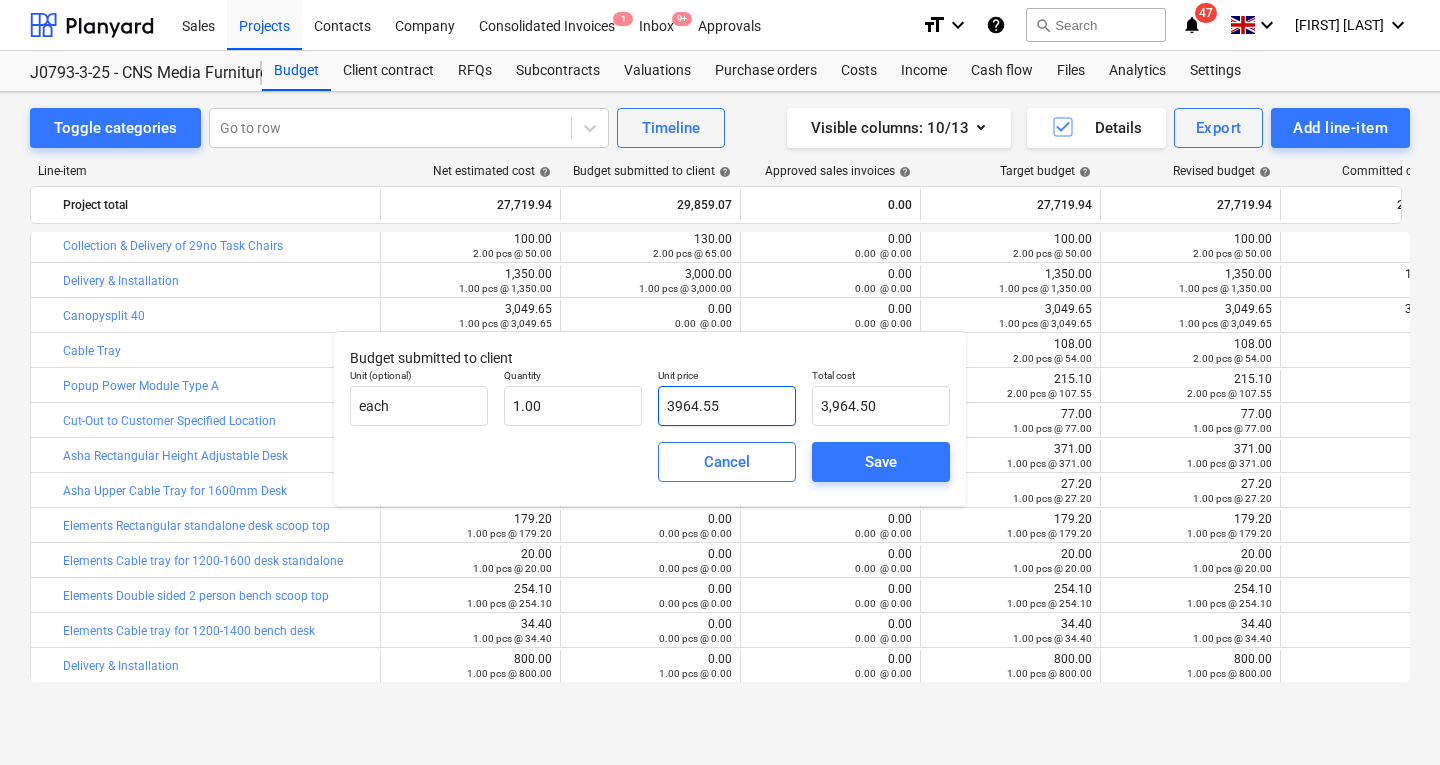 type on "3,964.55" 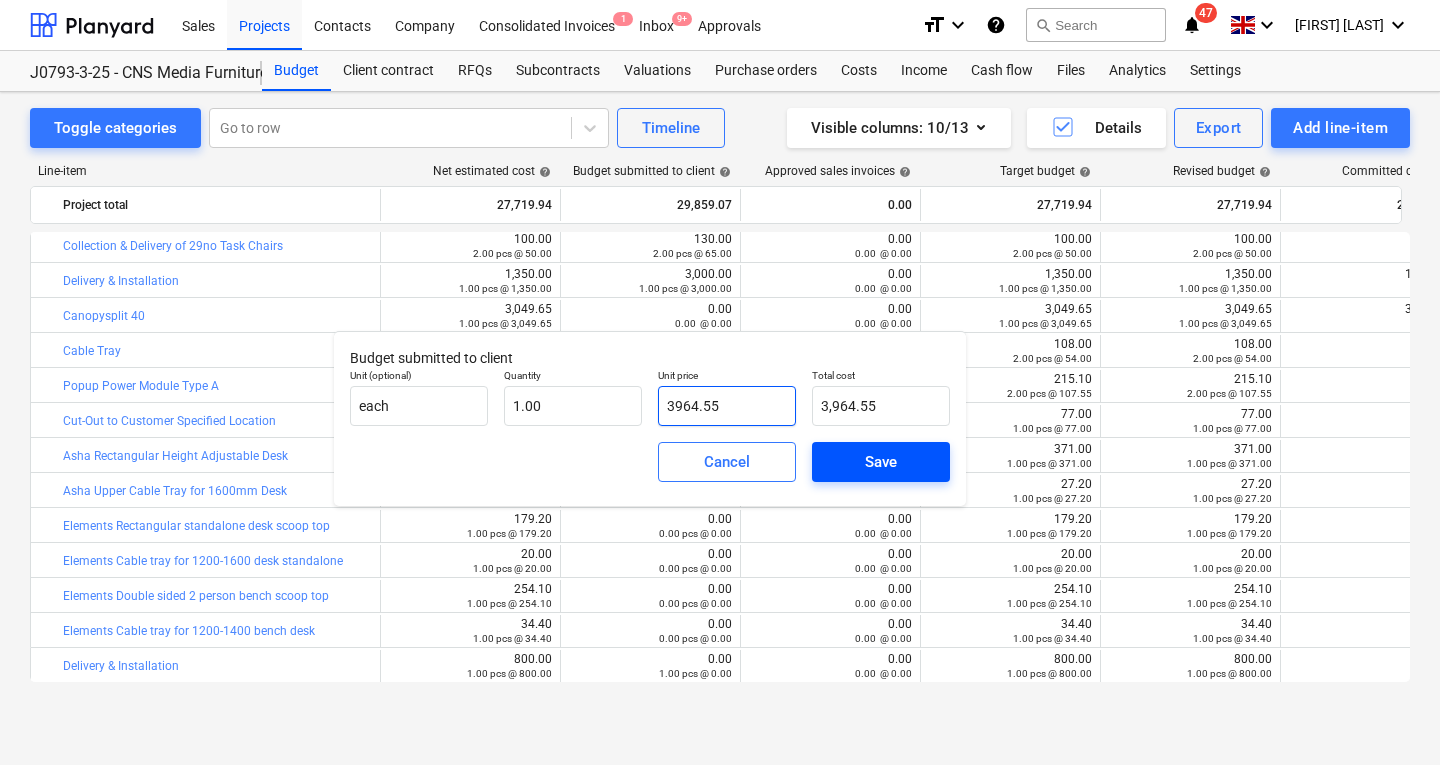 type on "3964.55" 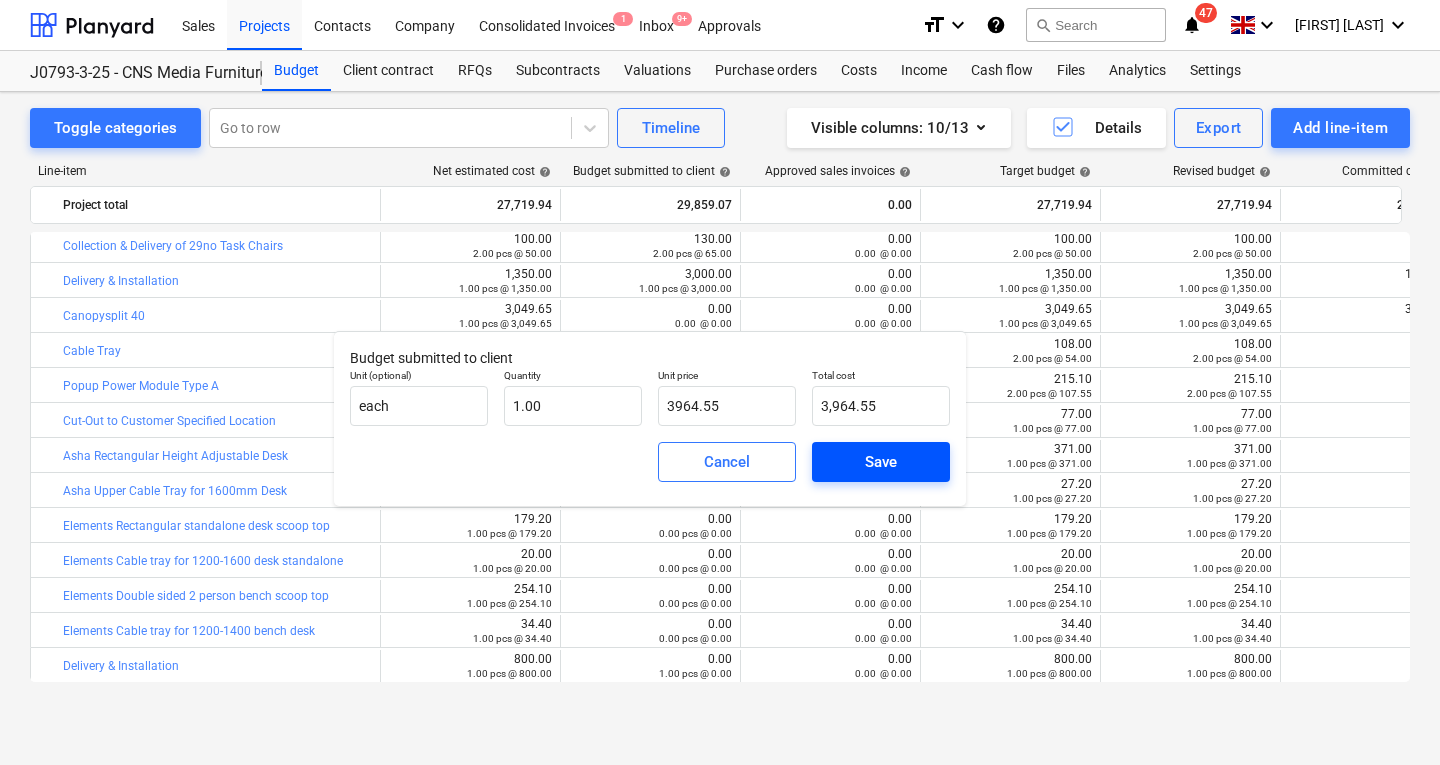 click on "Save" at bounding box center (881, 462) 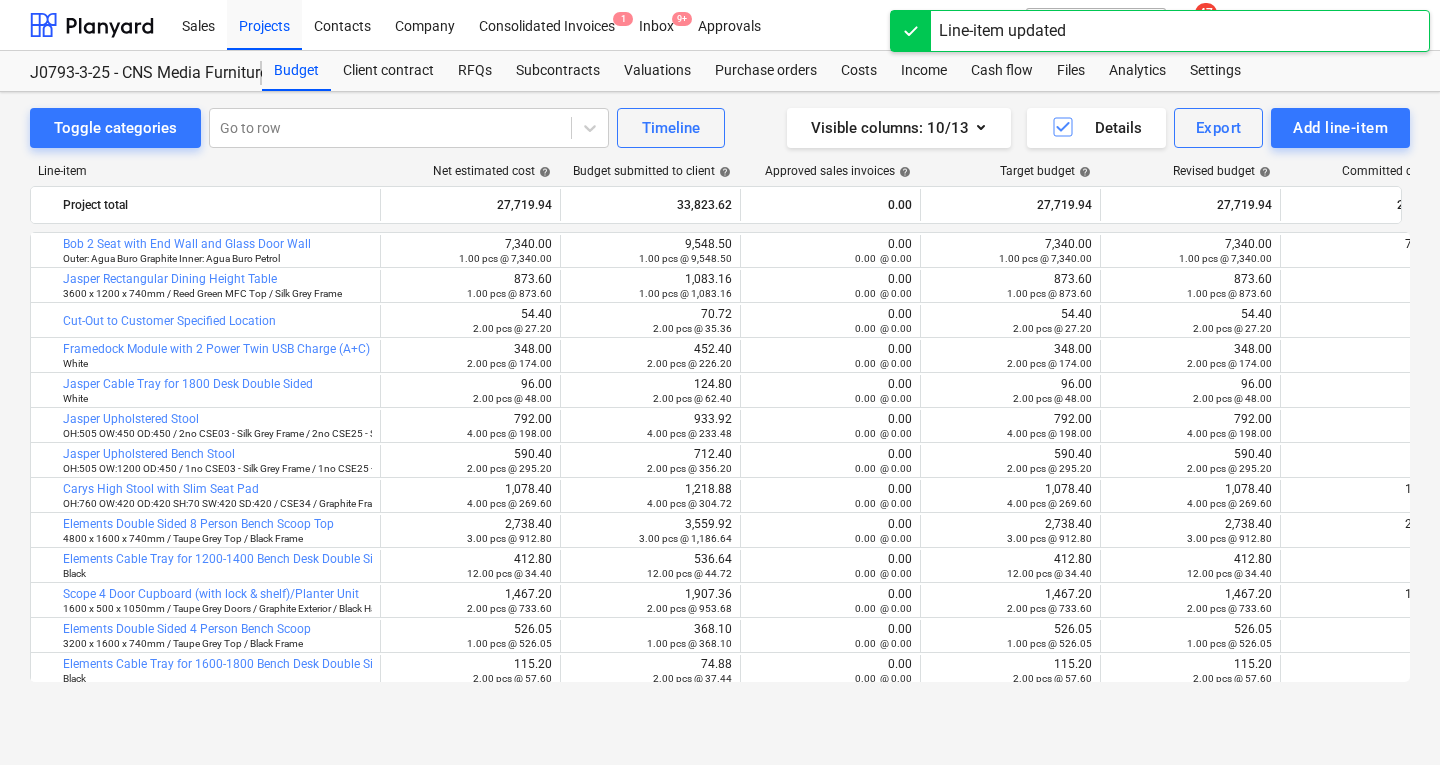 scroll, scrollTop: 670, scrollLeft: 0, axis: vertical 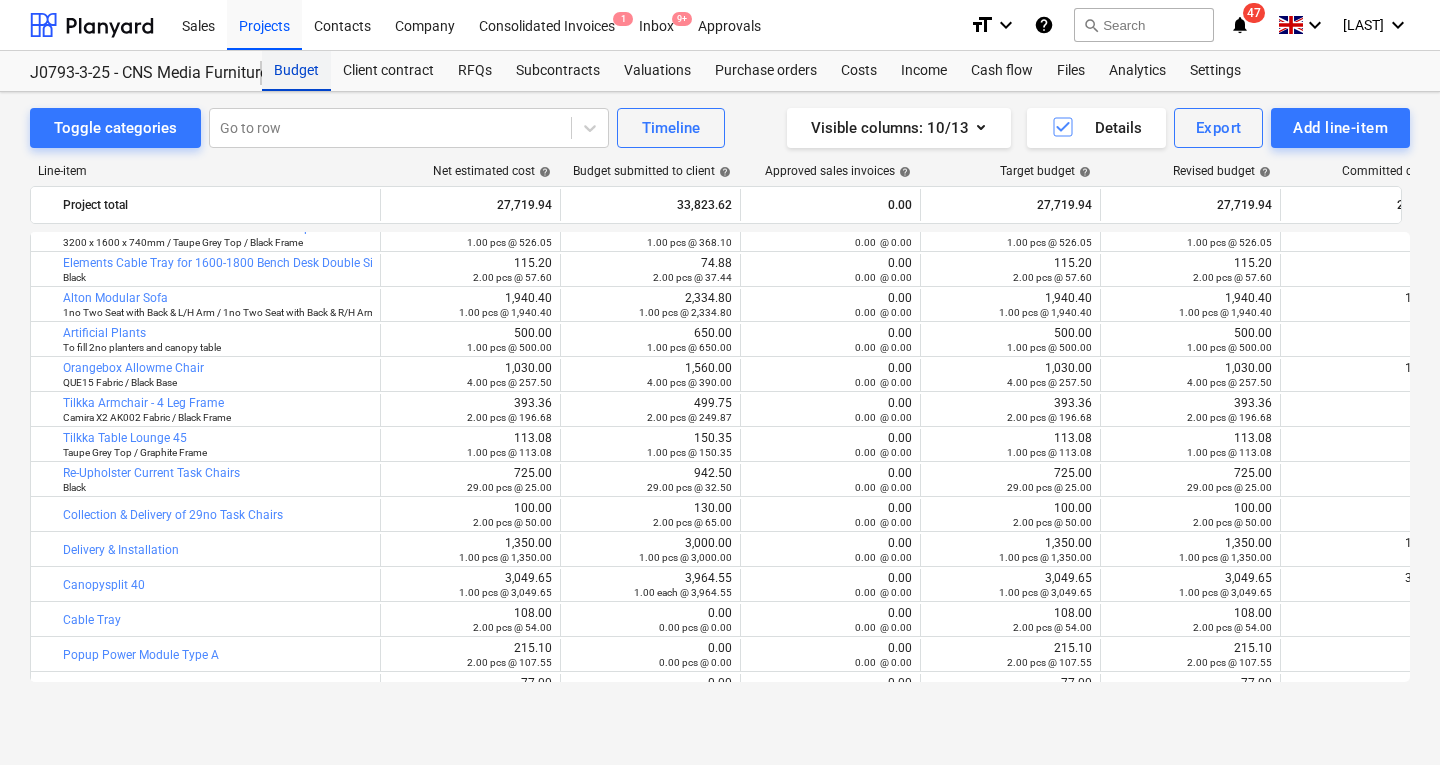 click on "Budget" at bounding box center (296, 71) 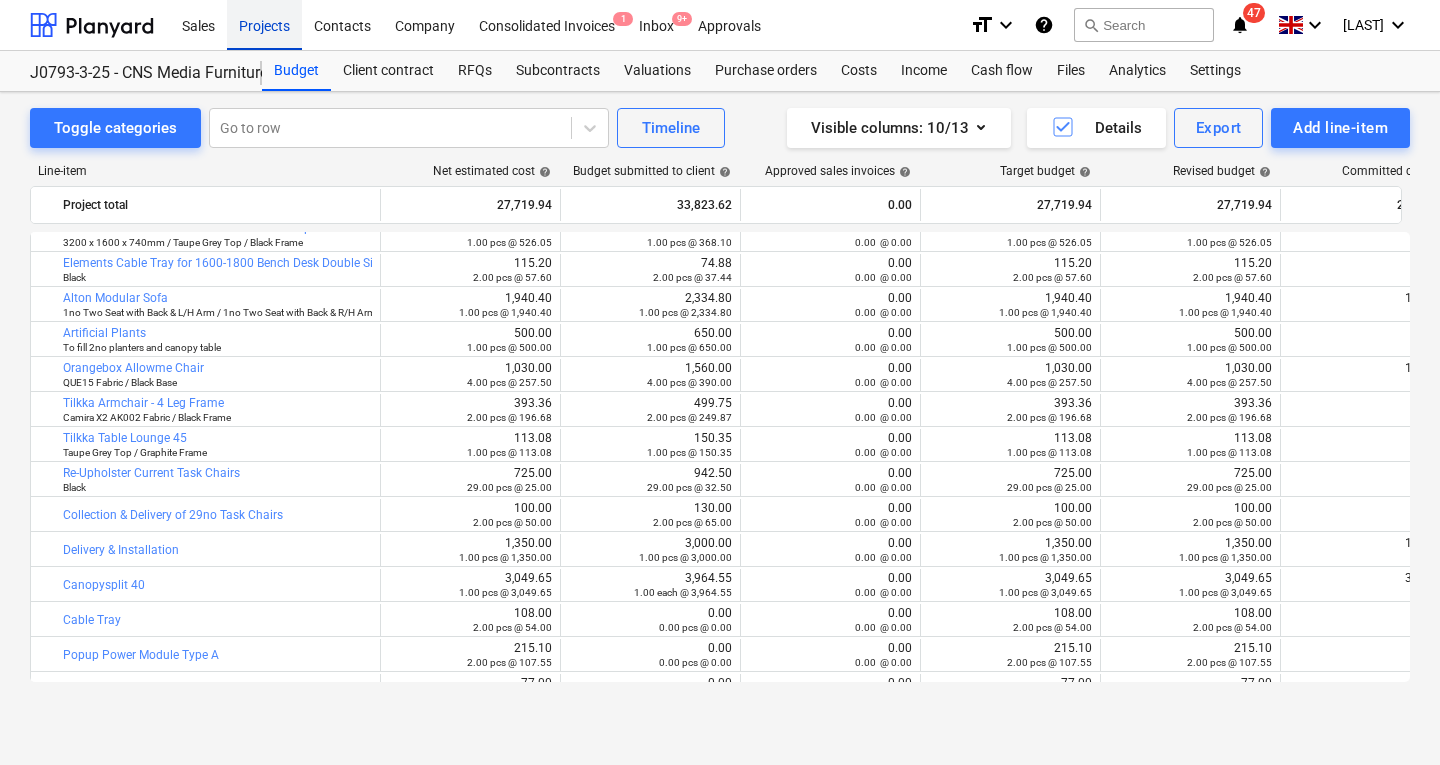 click on "Projects" at bounding box center [264, 24] 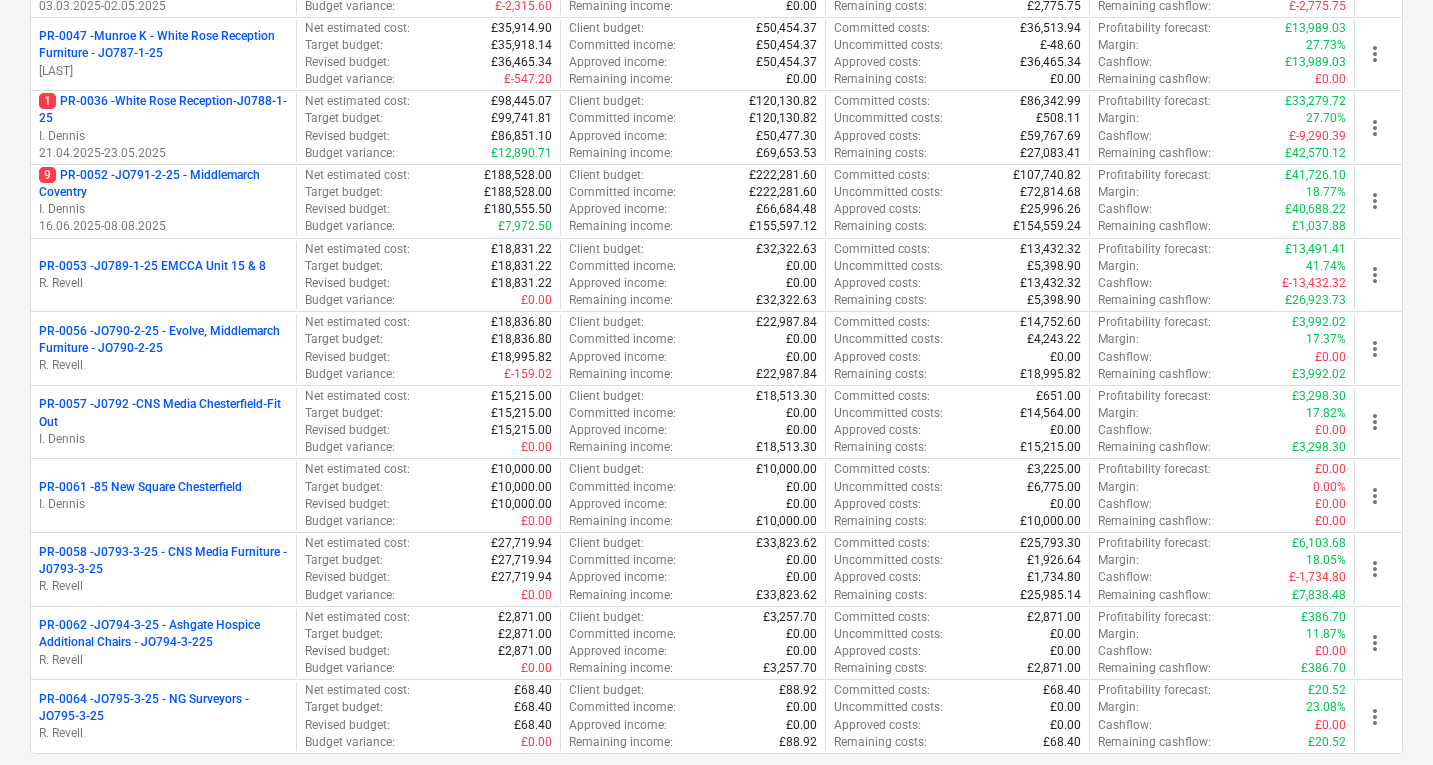 scroll, scrollTop: 712, scrollLeft: 0, axis: vertical 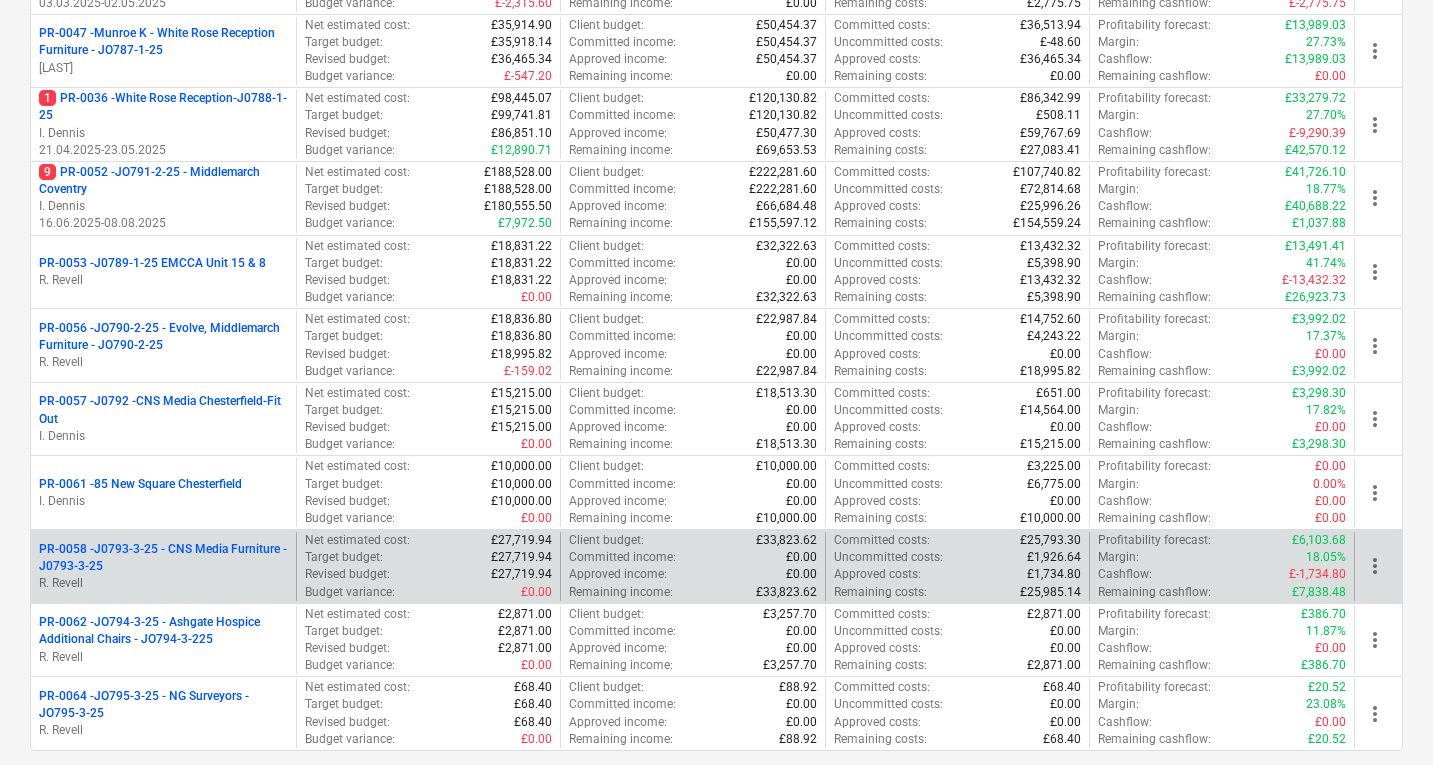 click on "PR-0058 -  J0793-3-25 - CNS Media Furniture - J0793-3-25" at bounding box center [163, 558] 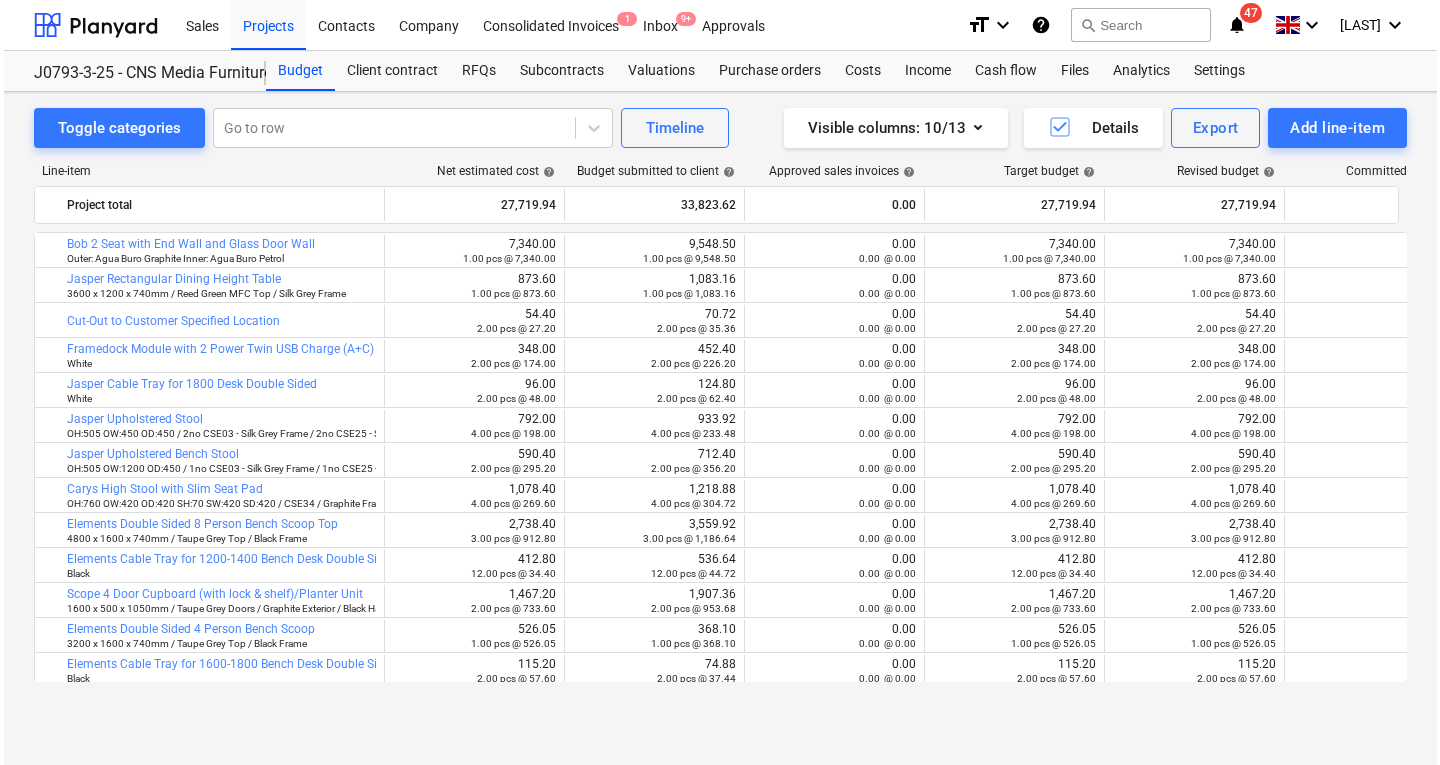 scroll, scrollTop: 0, scrollLeft: 0, axis: both 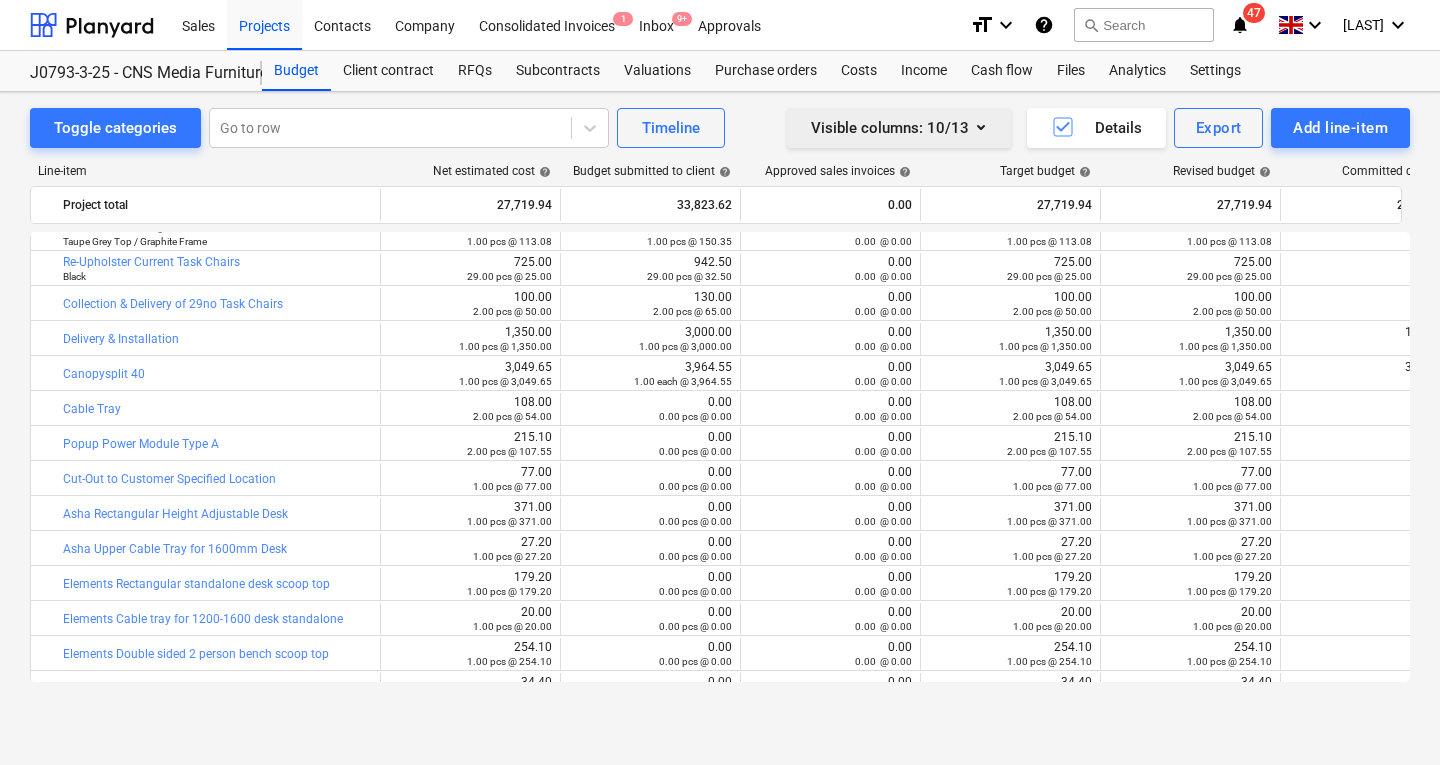 click 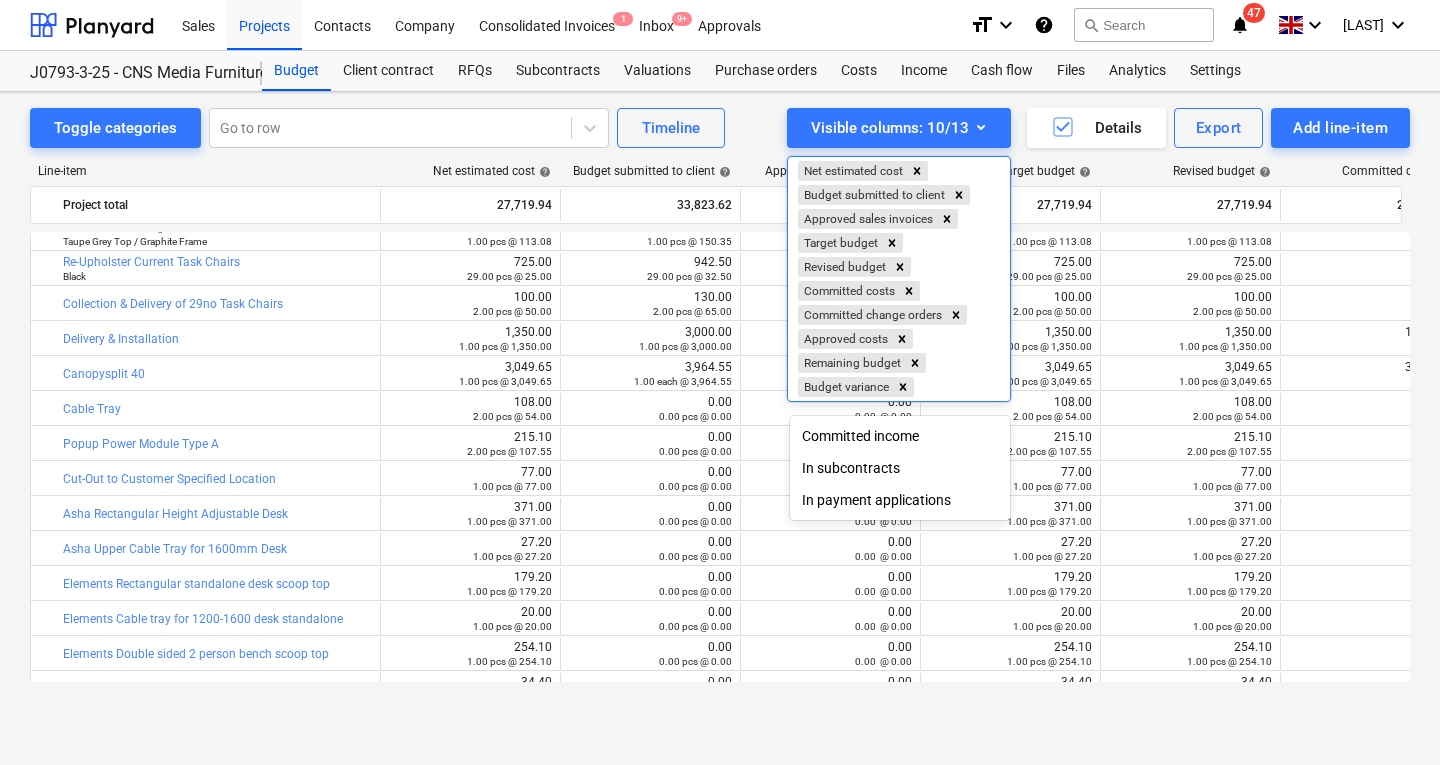 click at bounding box center [720, 382] 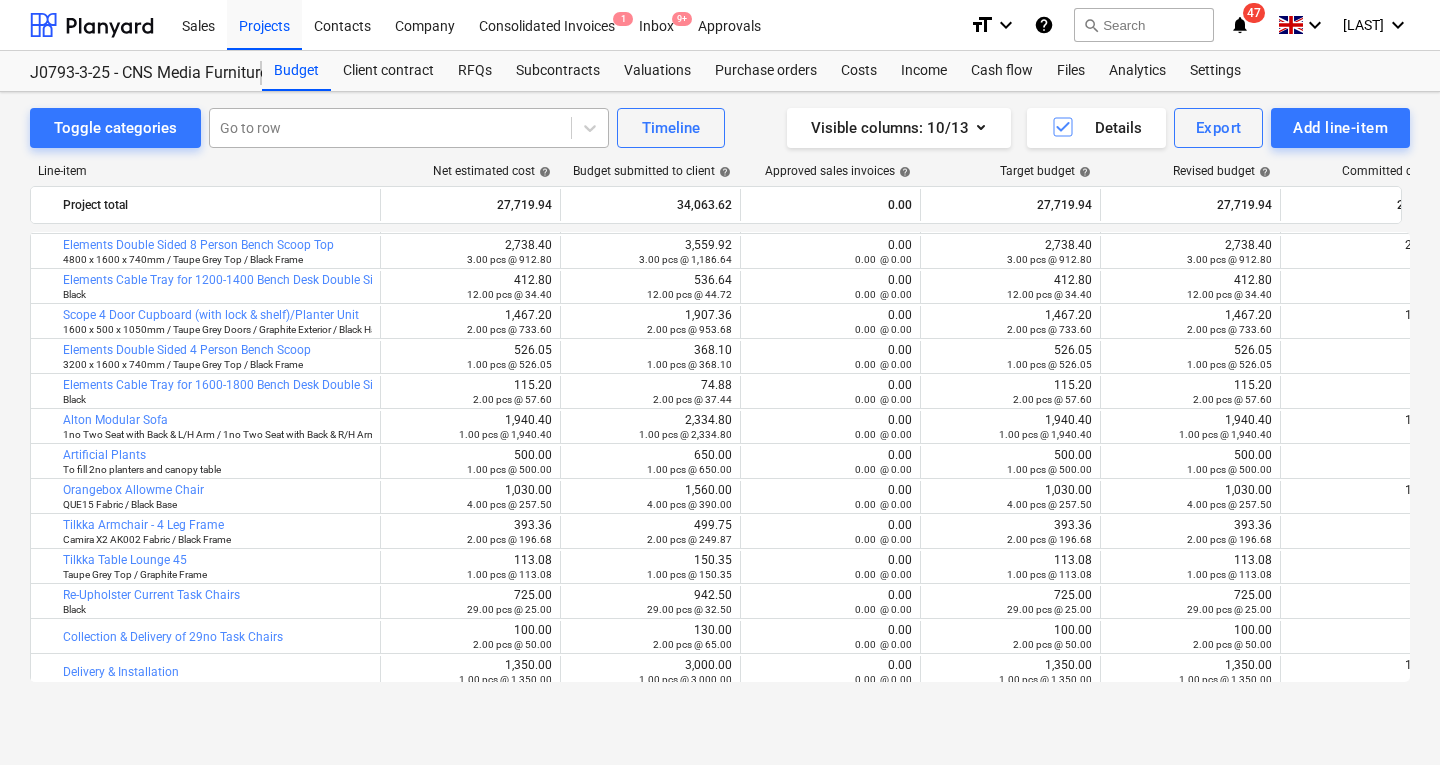 scroll, scrollTop: 277, scrollLeft: 0, axis: vertical 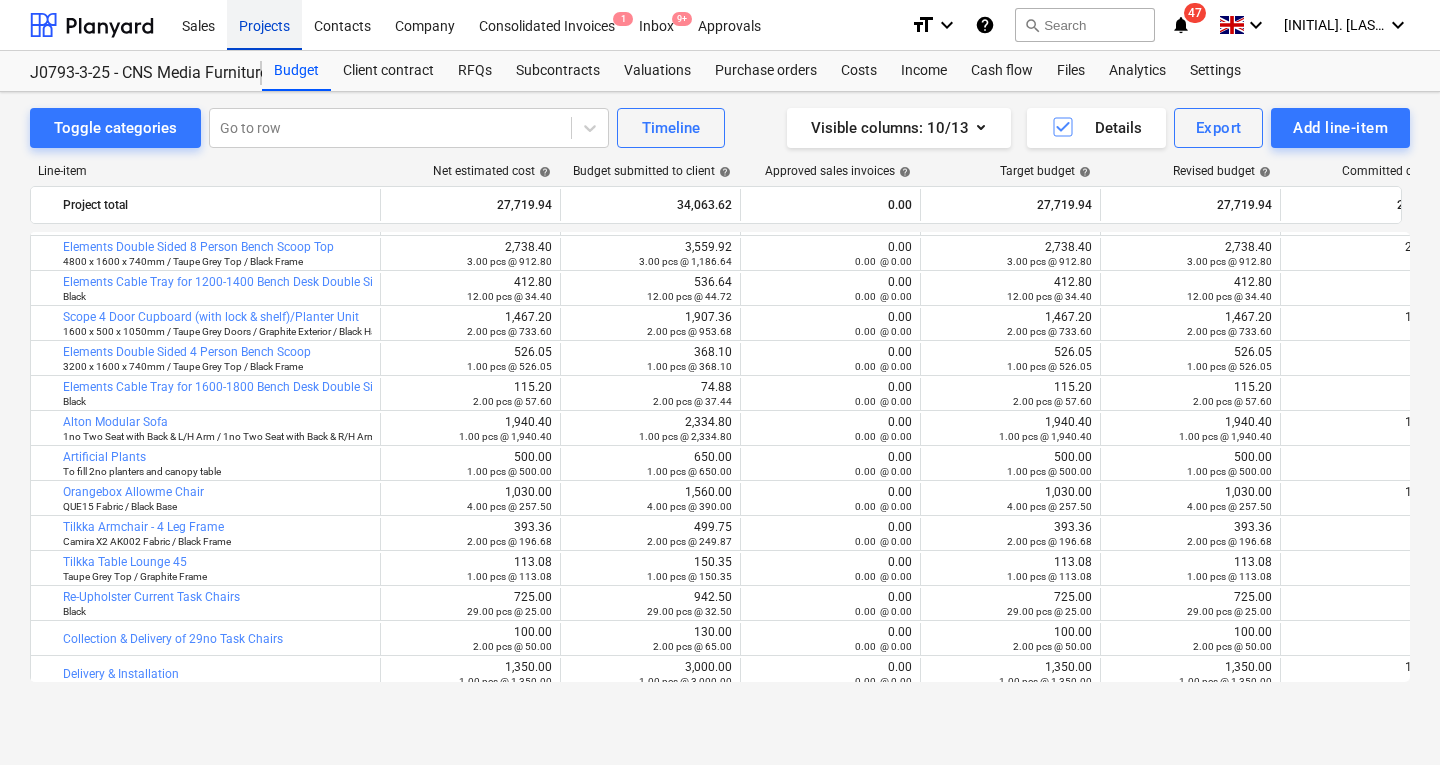 click on "Projects" at bounding box center (264, 24) 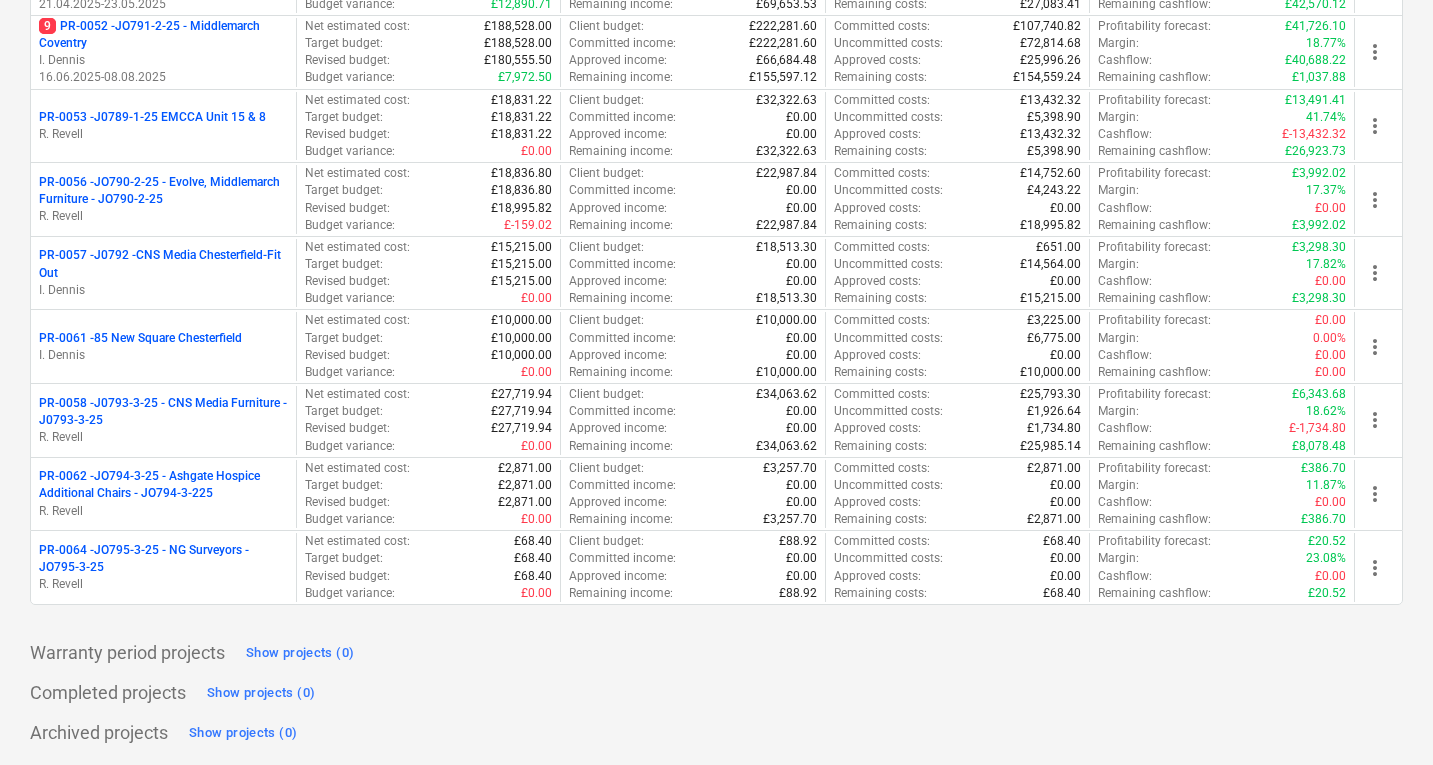 scroll, scrollTop: 795, scrollLeft: 0, axis: vertical 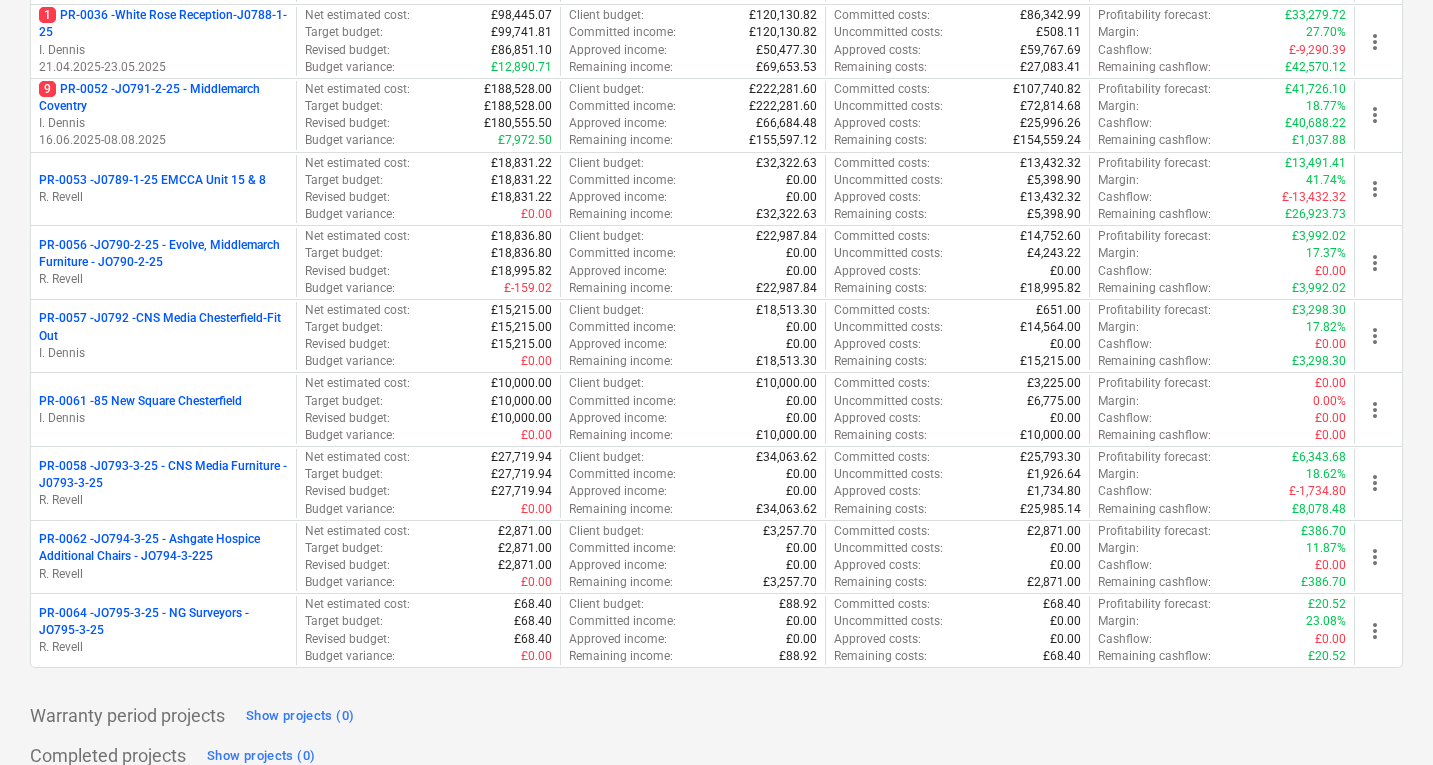 click on "Warranty period projects Show projects (0)" at bounding box center (716, 716) 